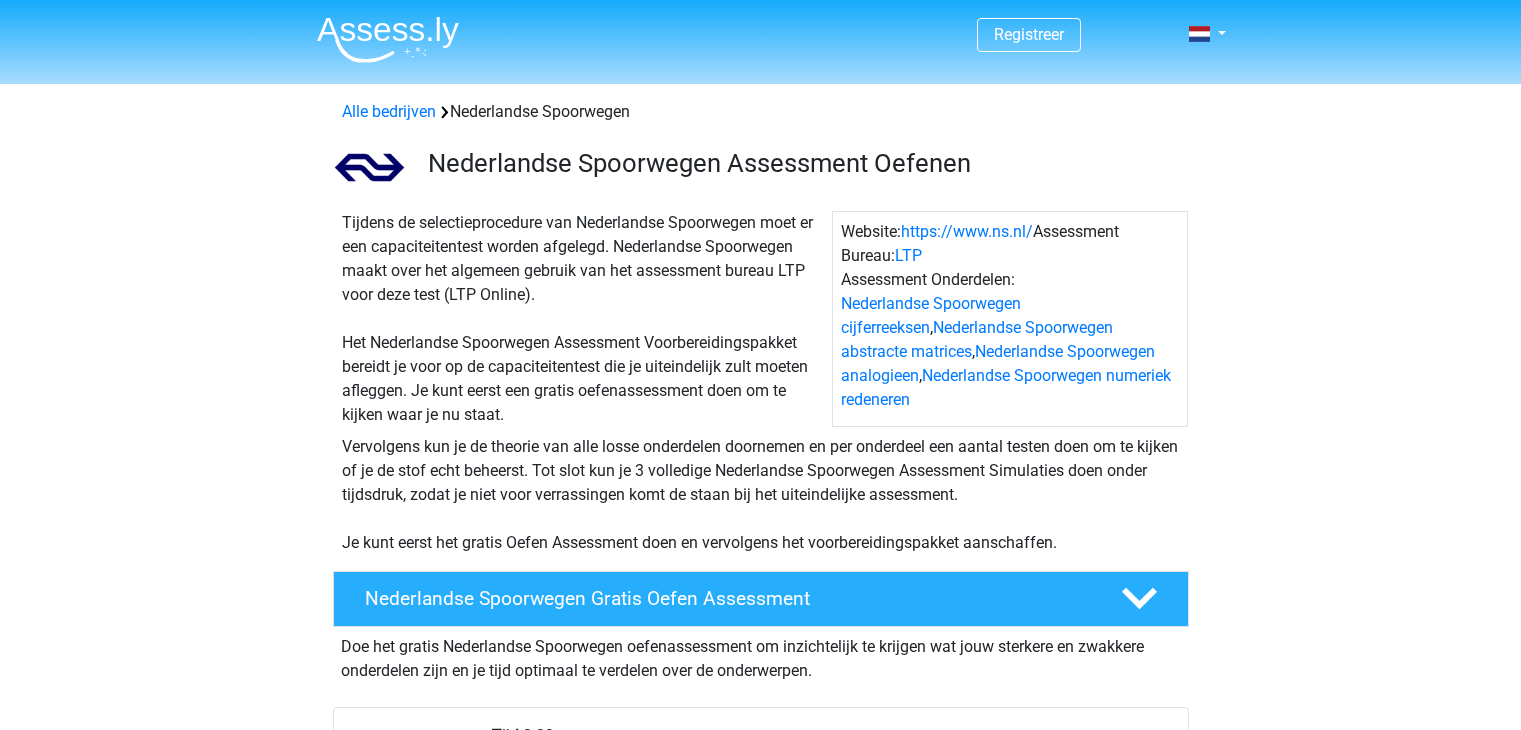 scroll, scrollTop: 0, scrollLeft: 0, axis: both 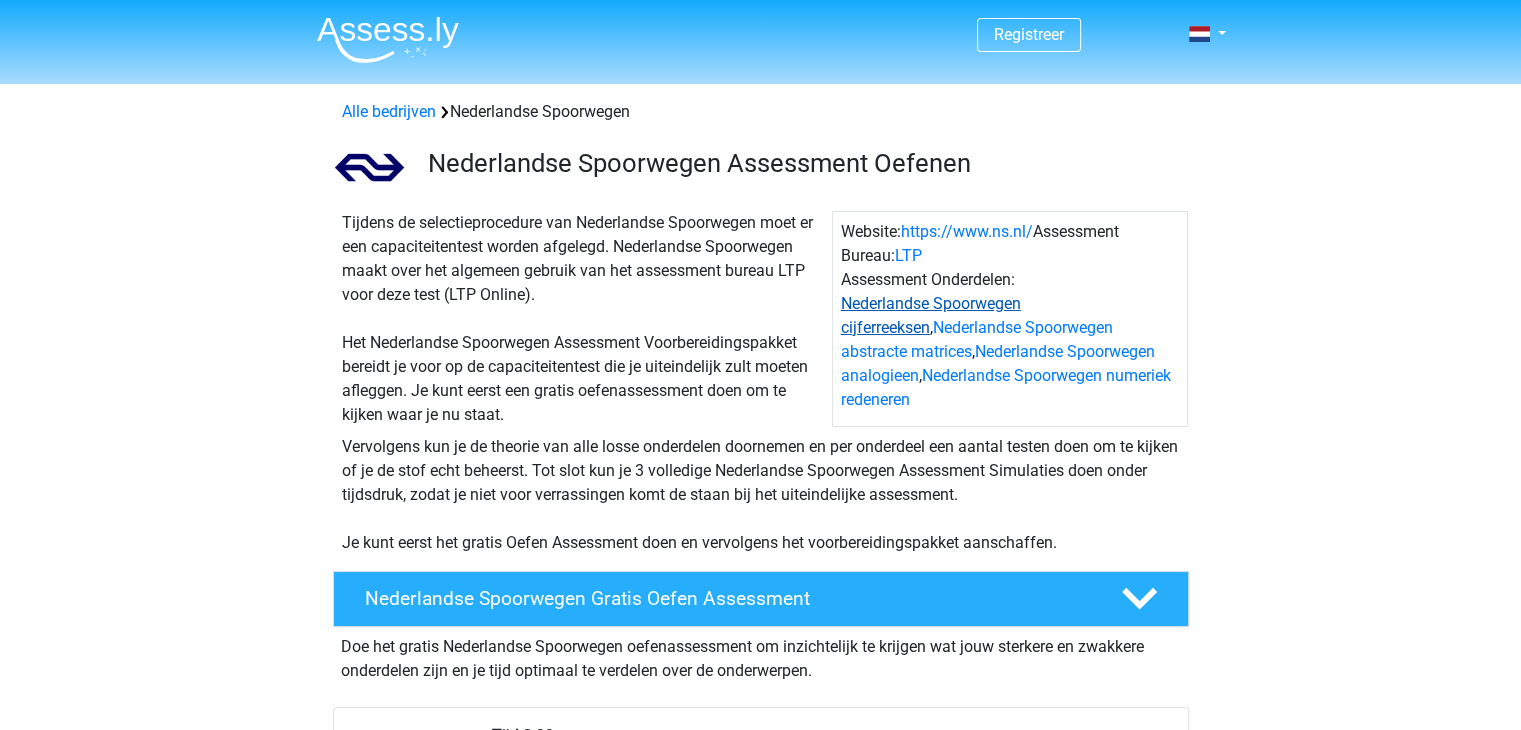 click on "Nederlandse Spoorwegen cijferreeksen" at bounding box center [931, 315] 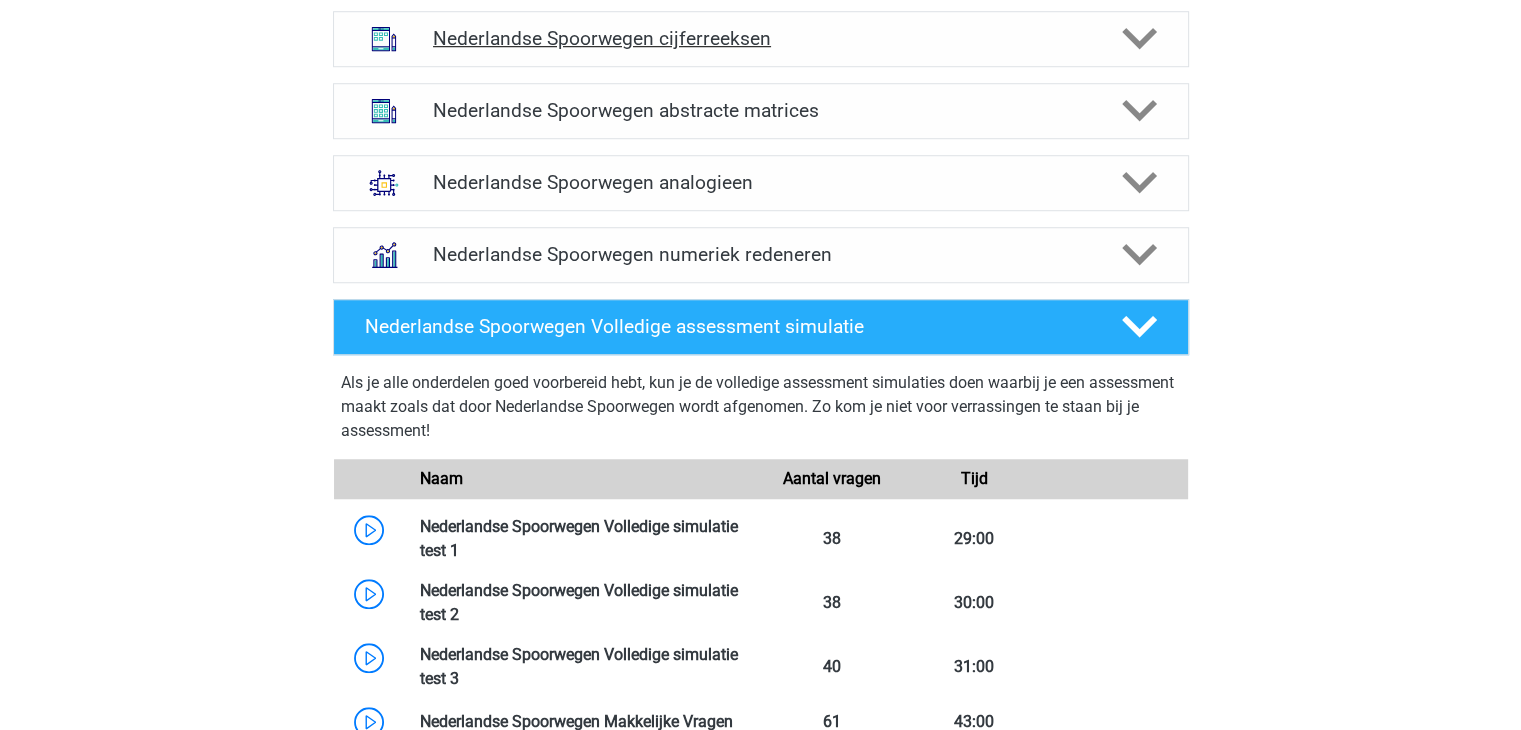 click on "Nederlandse Spoorwegen cijferreeksen" at bounding box center (760, 38) 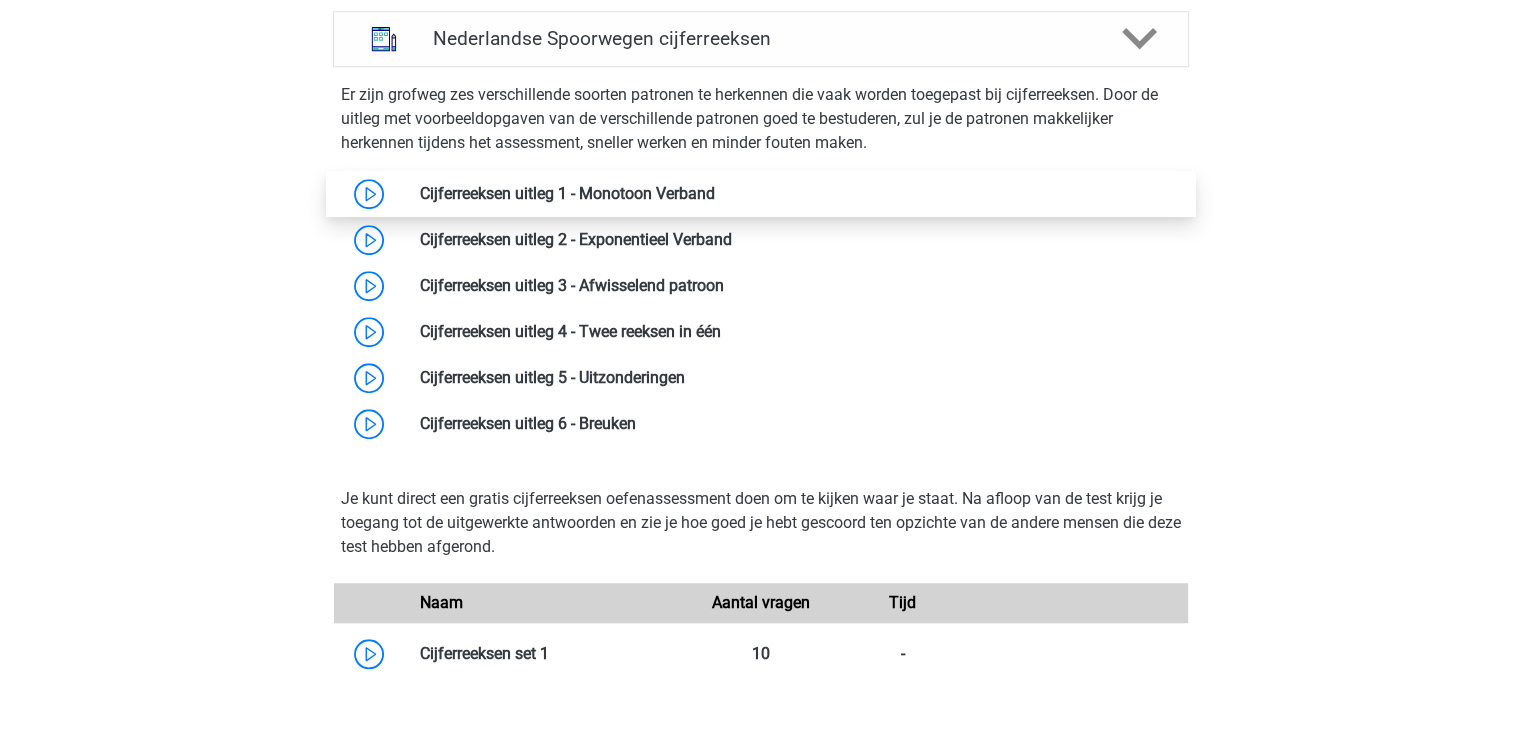 click at bounding box center [715, 193] 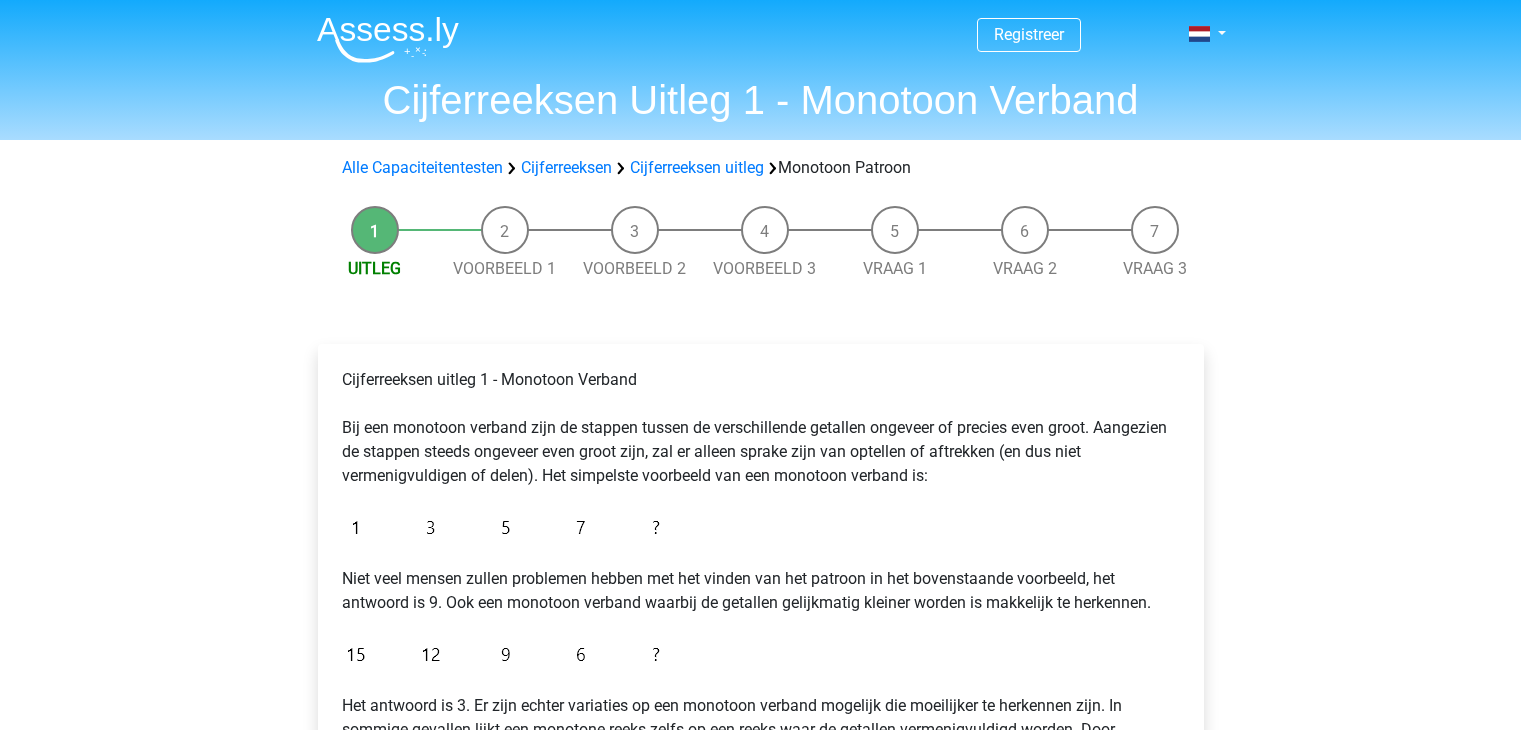 scroll, scrollTop: 0, scrollLeft: 0, axis: both 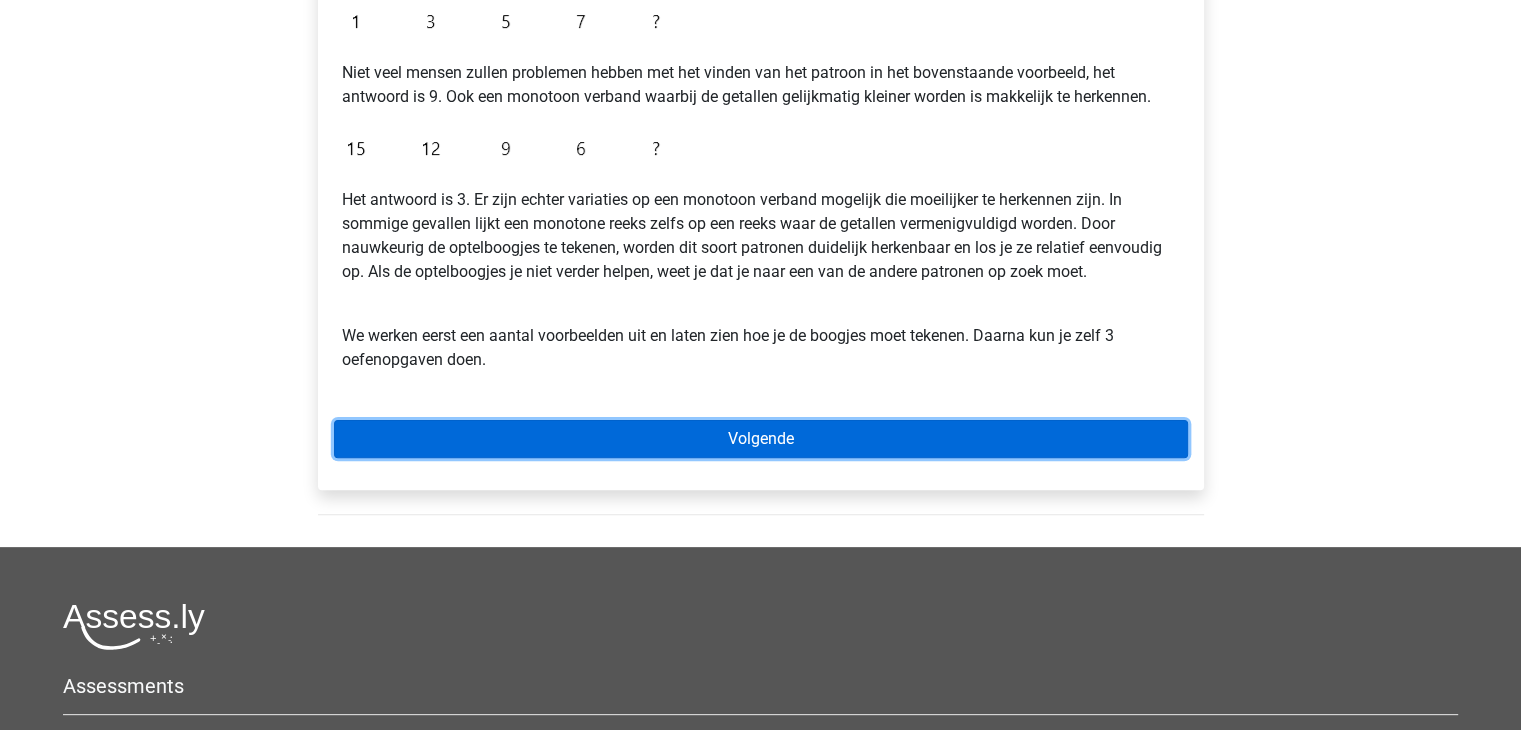 click on "Volgende" at bounding box center (761, 439) 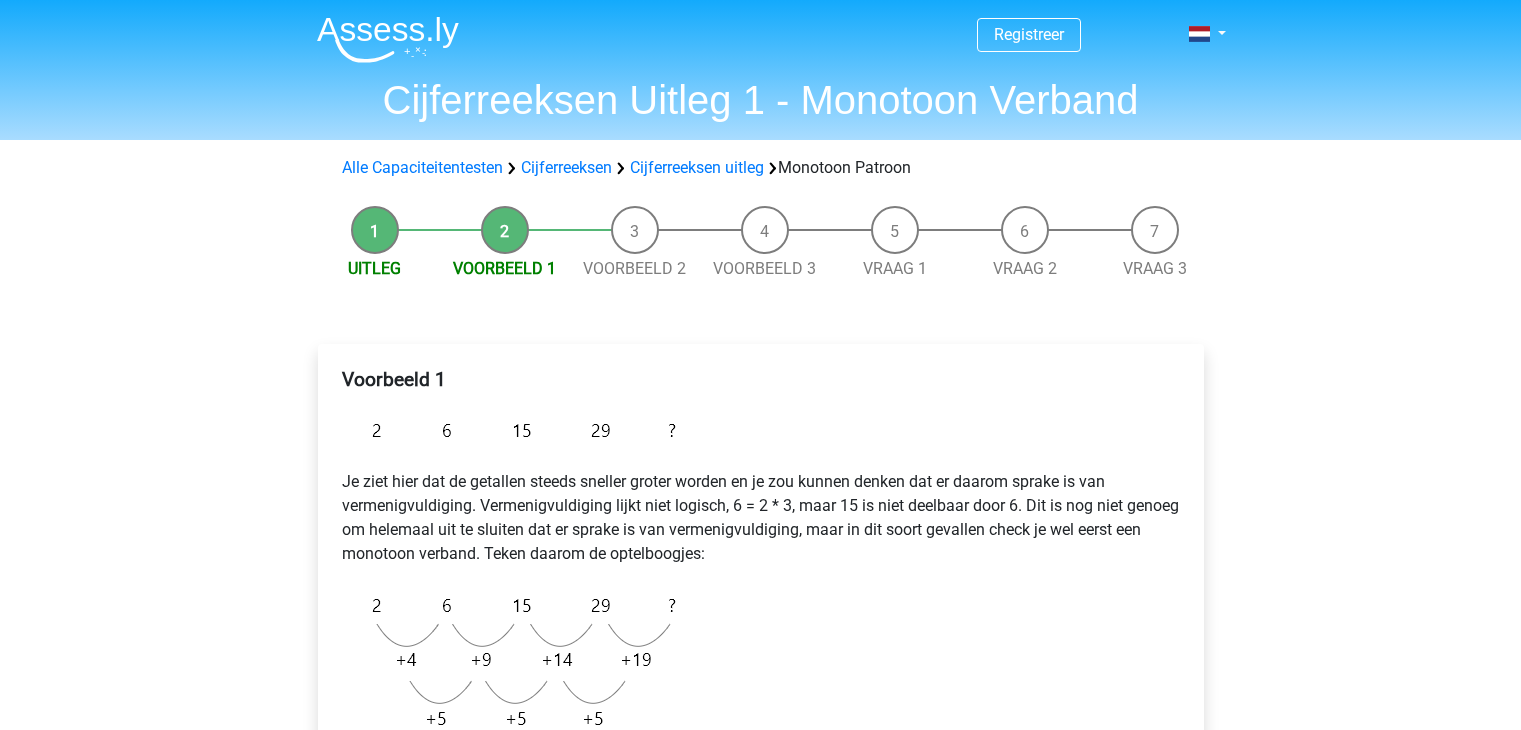 scroll, scrollTop: 0, scrollLeft: 0, axis: both 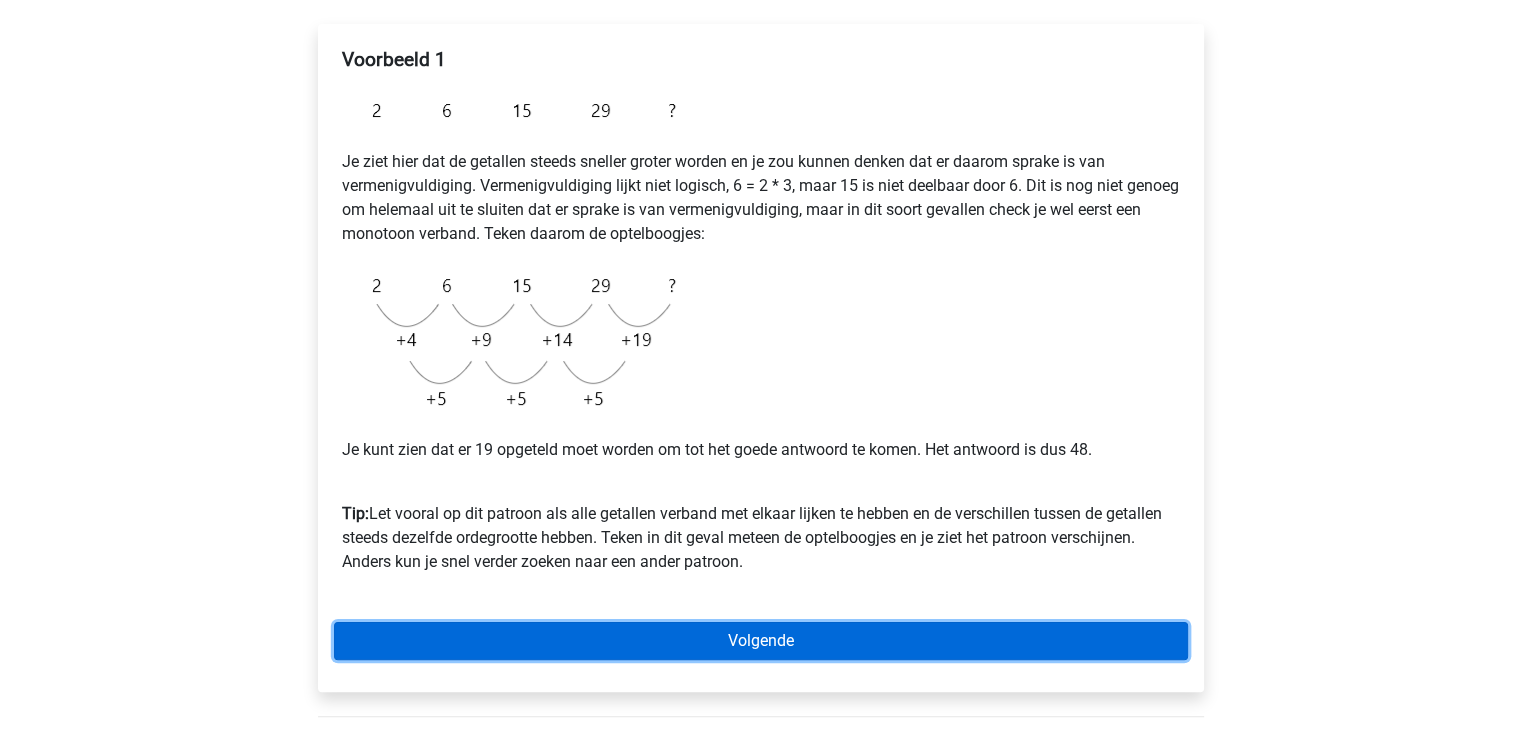 click on "Volgende" at bounding box center [761, 641] 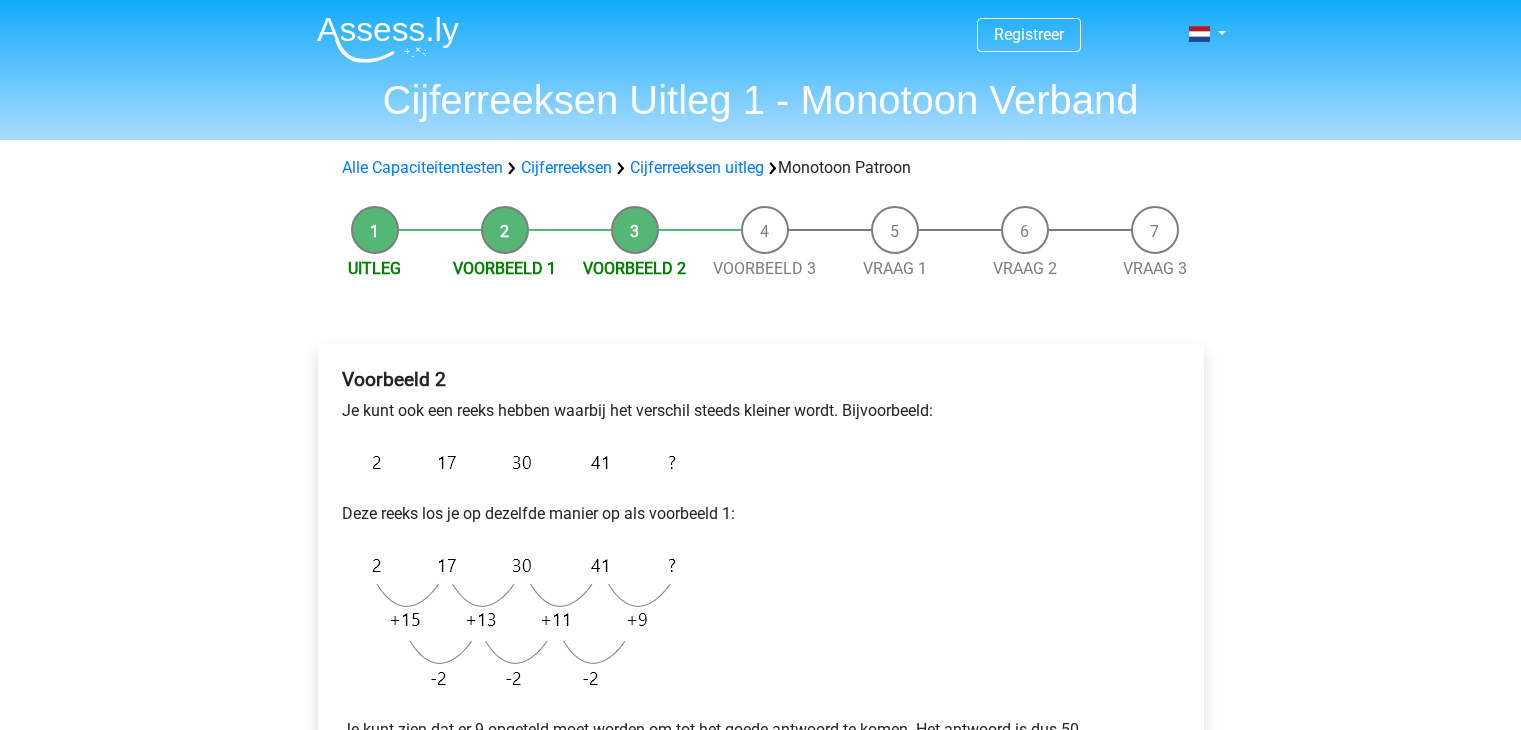 scroll, scrollTop: 0, scrollLeft: 0, axis: both 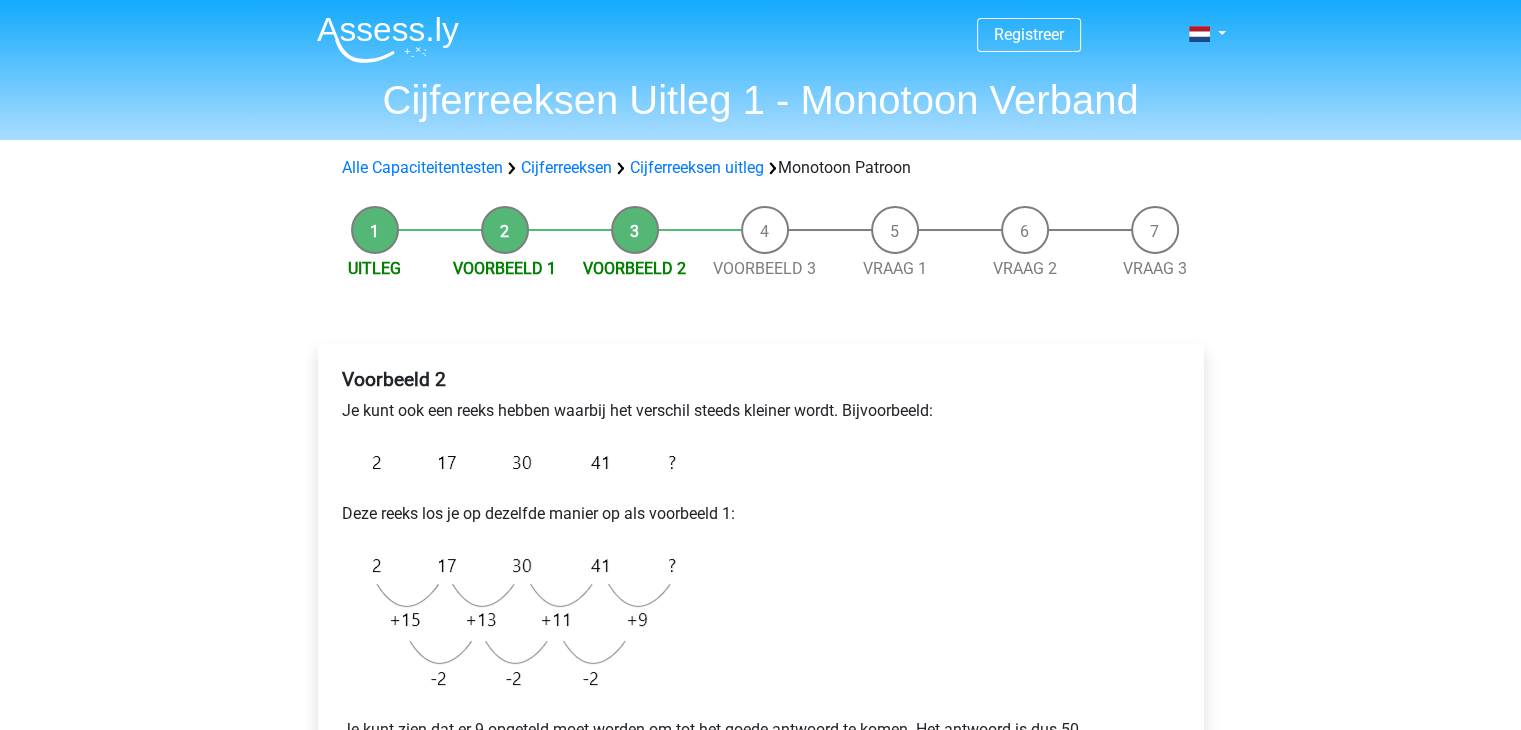 click on "Registreer
Nederlands
English" at bounding box center [760, 722] 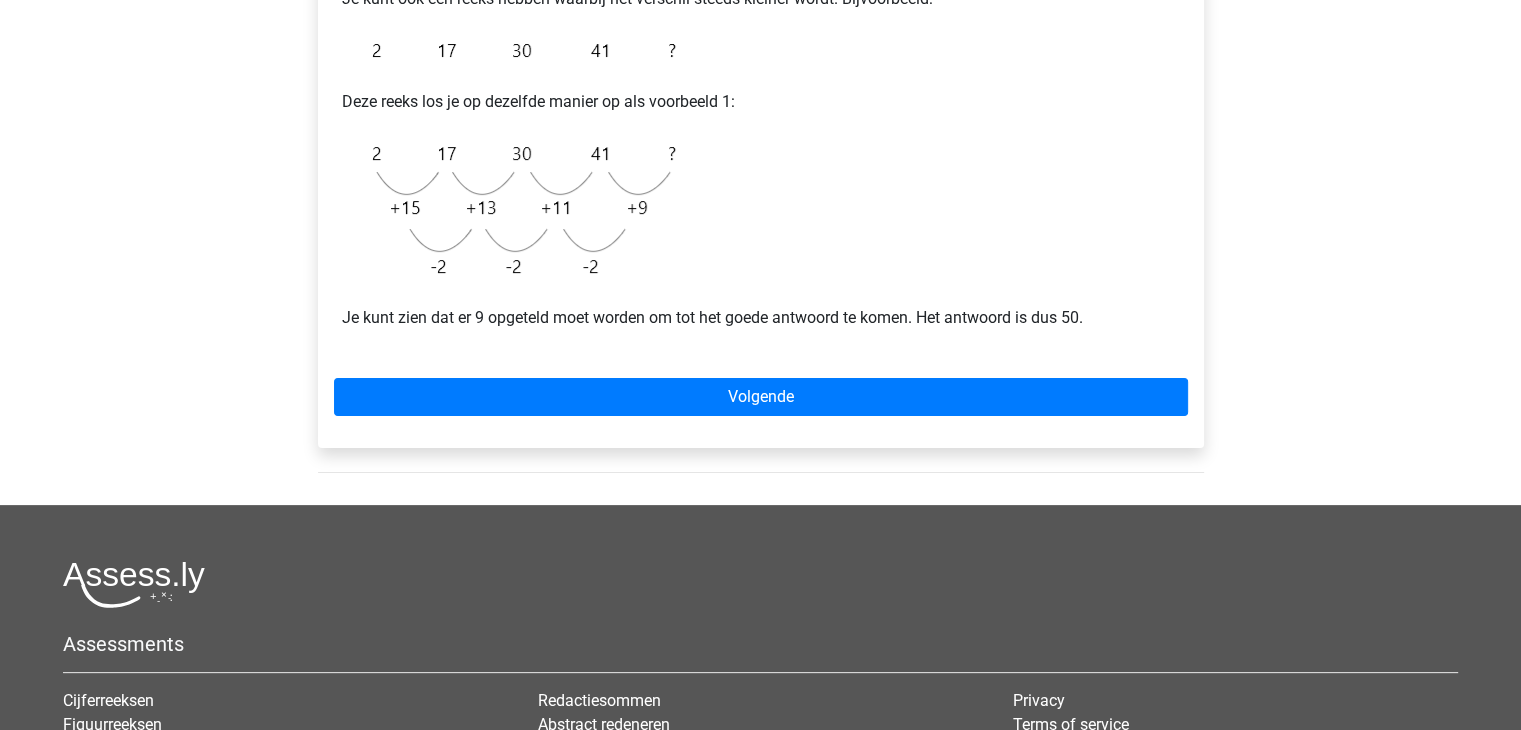 scroll, scrollTop: 480, scrollLeft: 0, axis: vertical 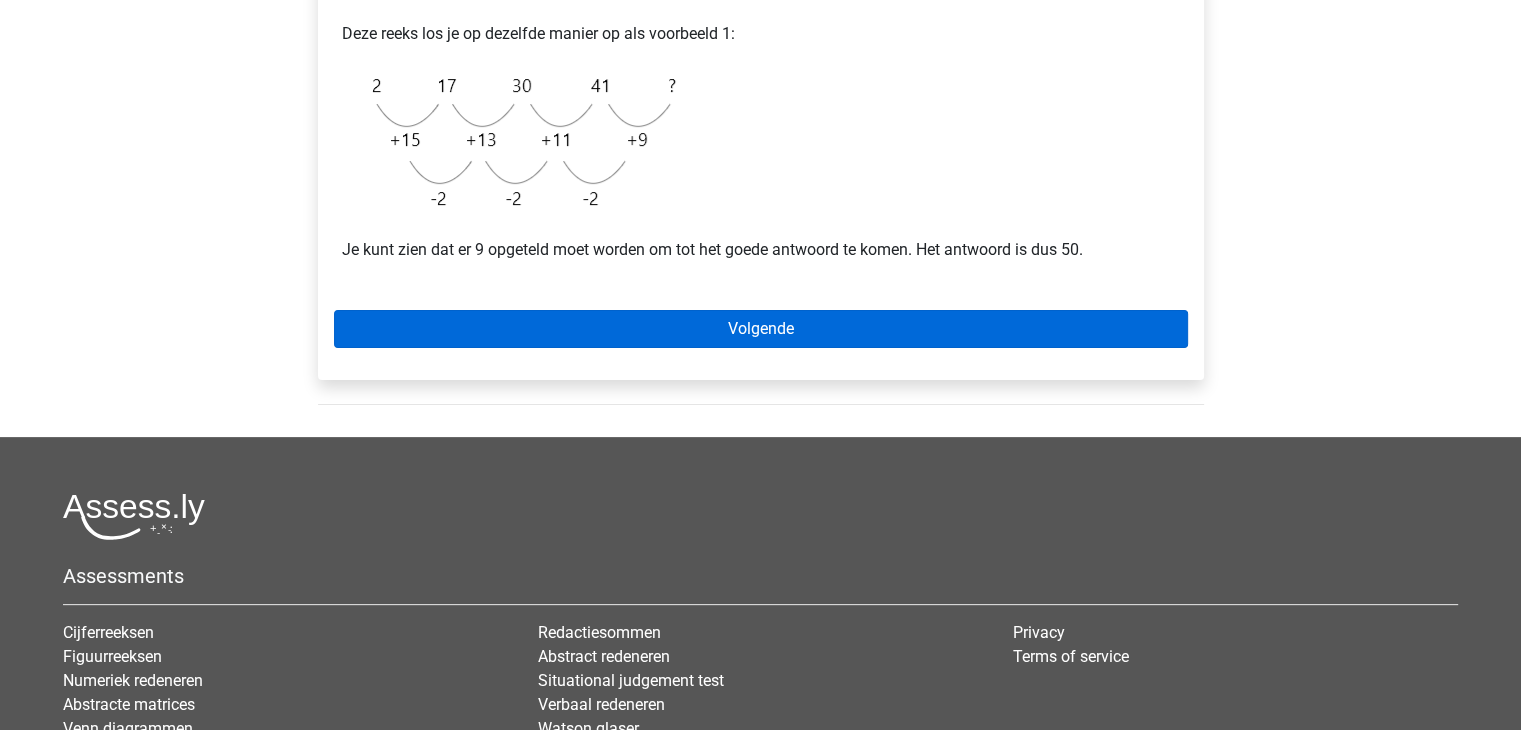 click on "Voorbeeld 2 Je kunt ook een reeks hebben waarbij het verschil steeds kleiner wordt. Bijvoorbeeld: Deze reeks los je op dezelfde manier op als voorbeeld 1: Je kunt zien dat er 9 opgeteld moet worden om tot het goede antwoord te komen. Het antwoord is dus 50.
Volgende" at bounding box center [761, 122] 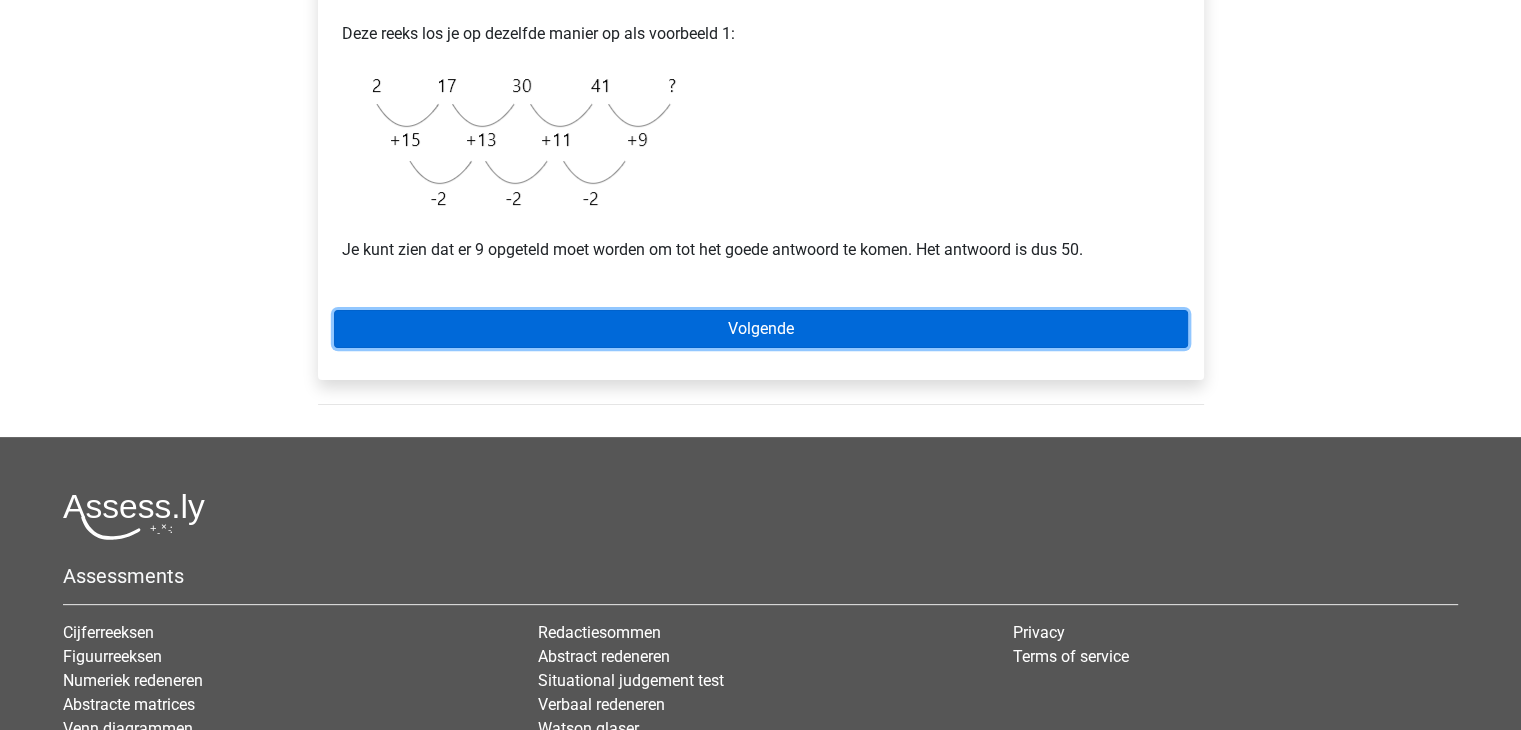 click on "Volgende" at bounding box center (761, 329) 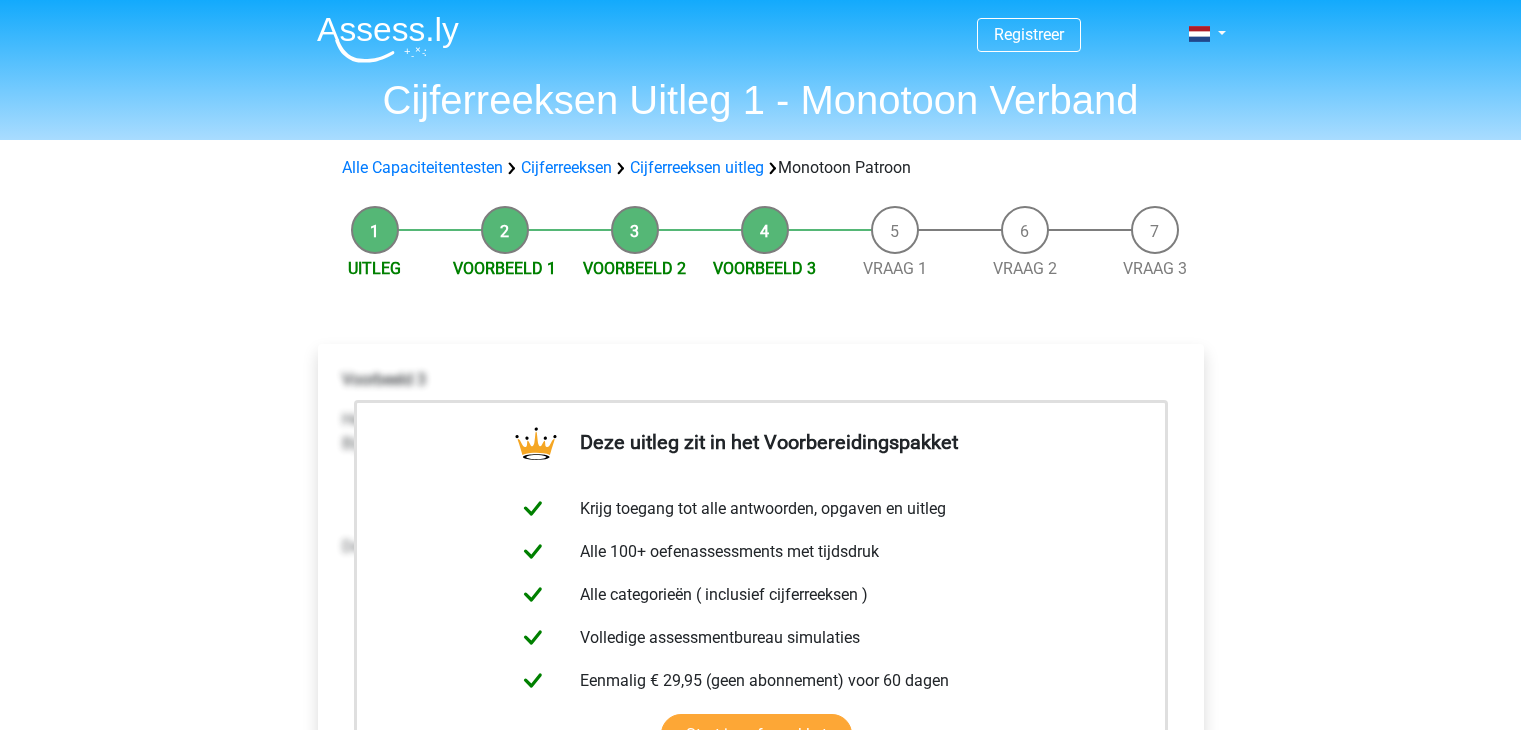 scroll, scrollTop: 0, scrollLeft: 0, axis: both 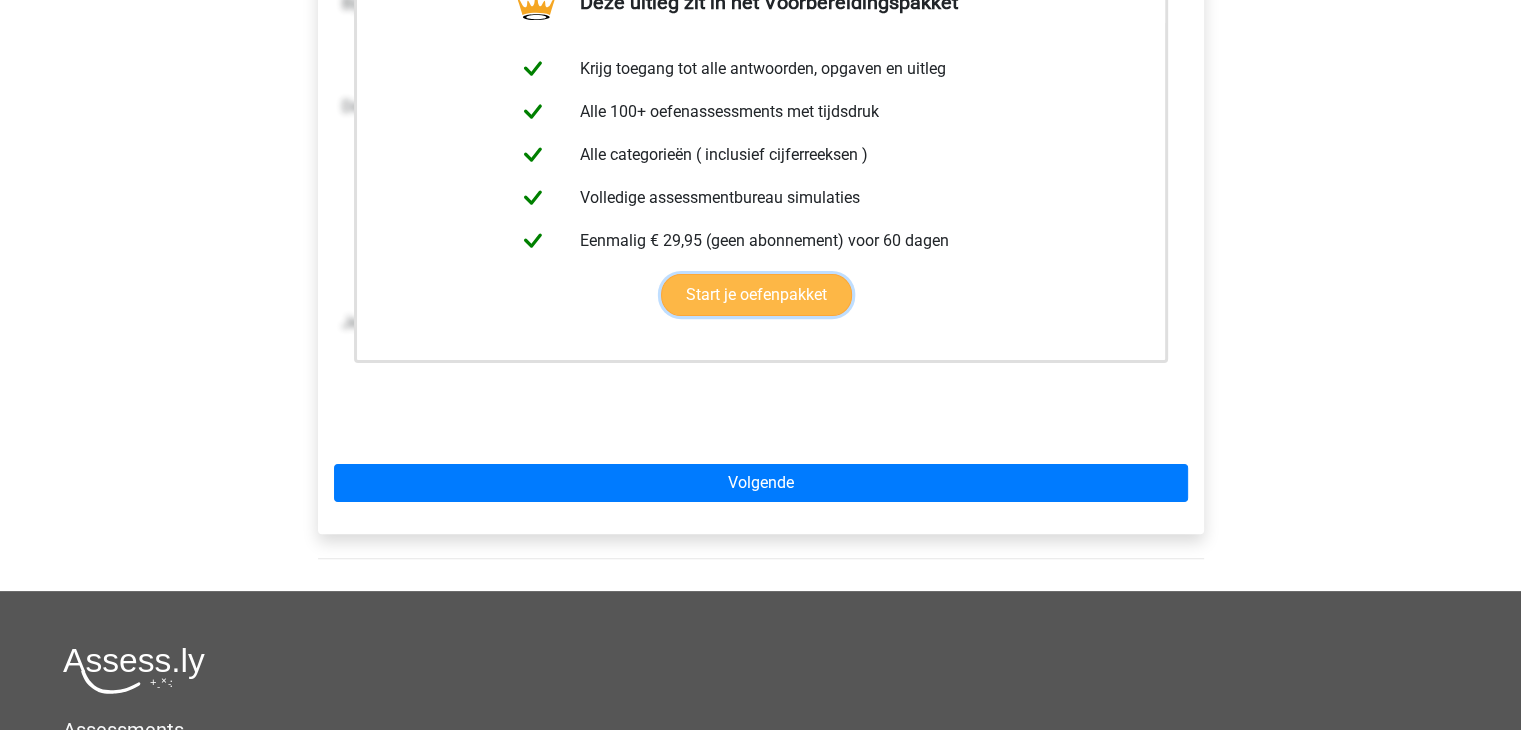 click on "Start je oefenpakket" at bounding box center [756, 295] 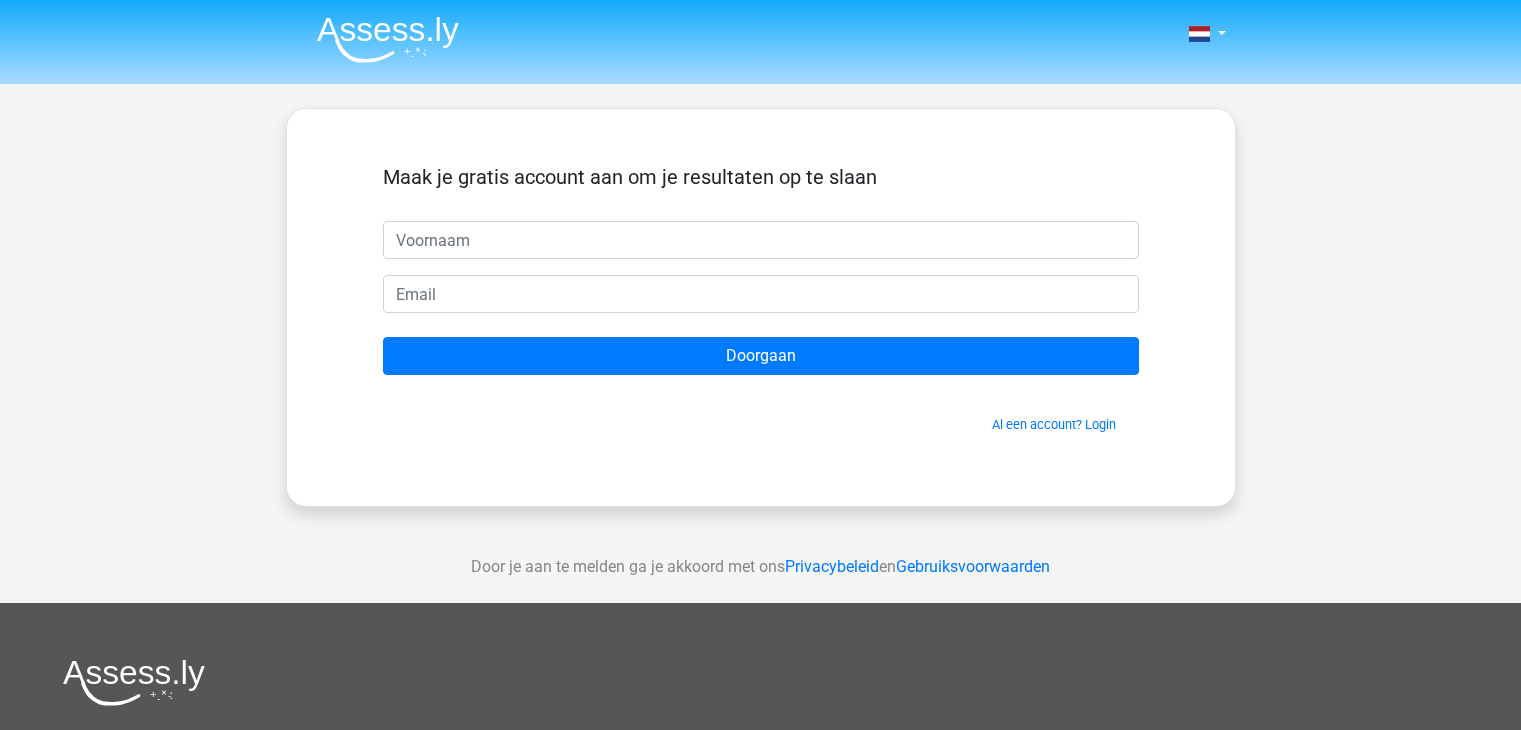 scroll, scrollTop: 0, scrollLeft: 0, axis: both 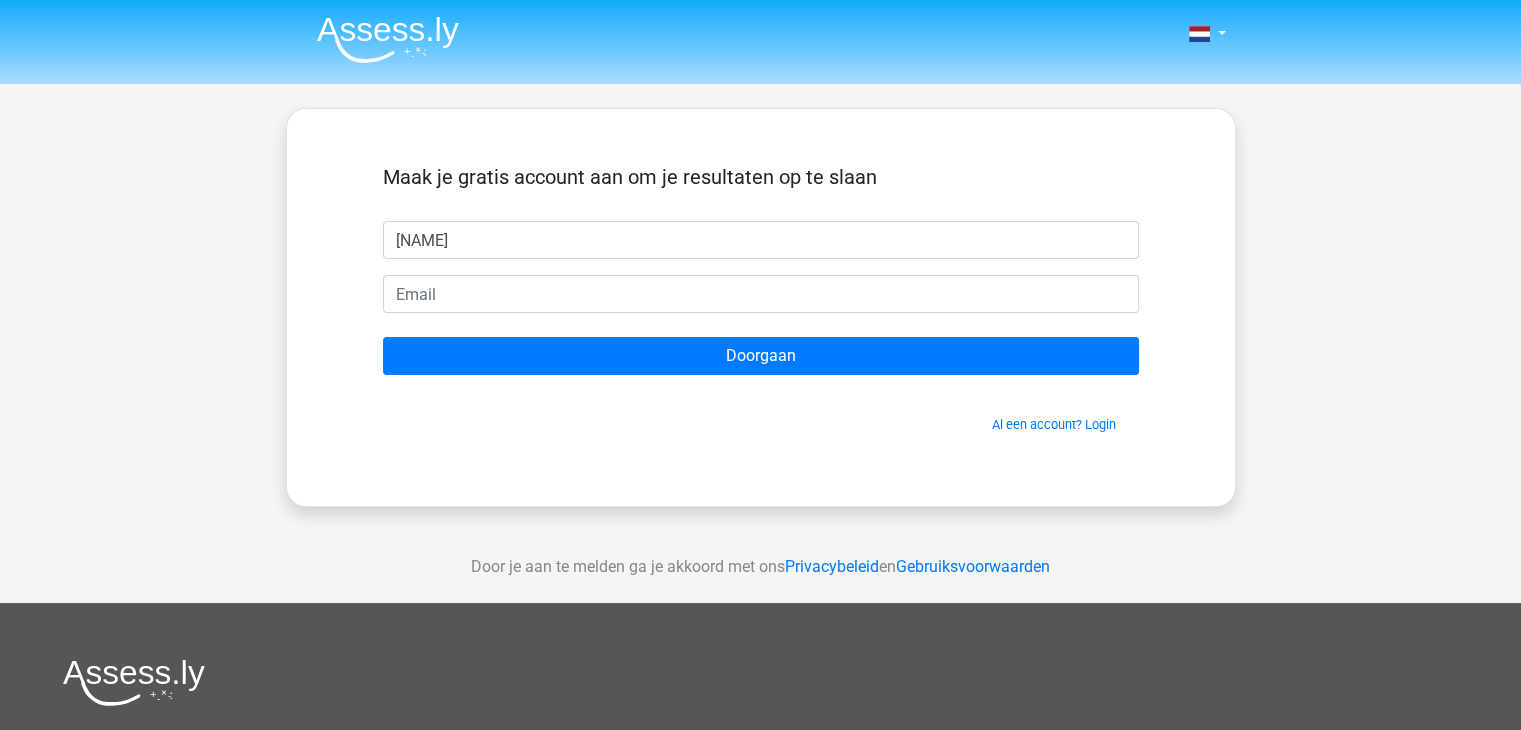 type on "j" 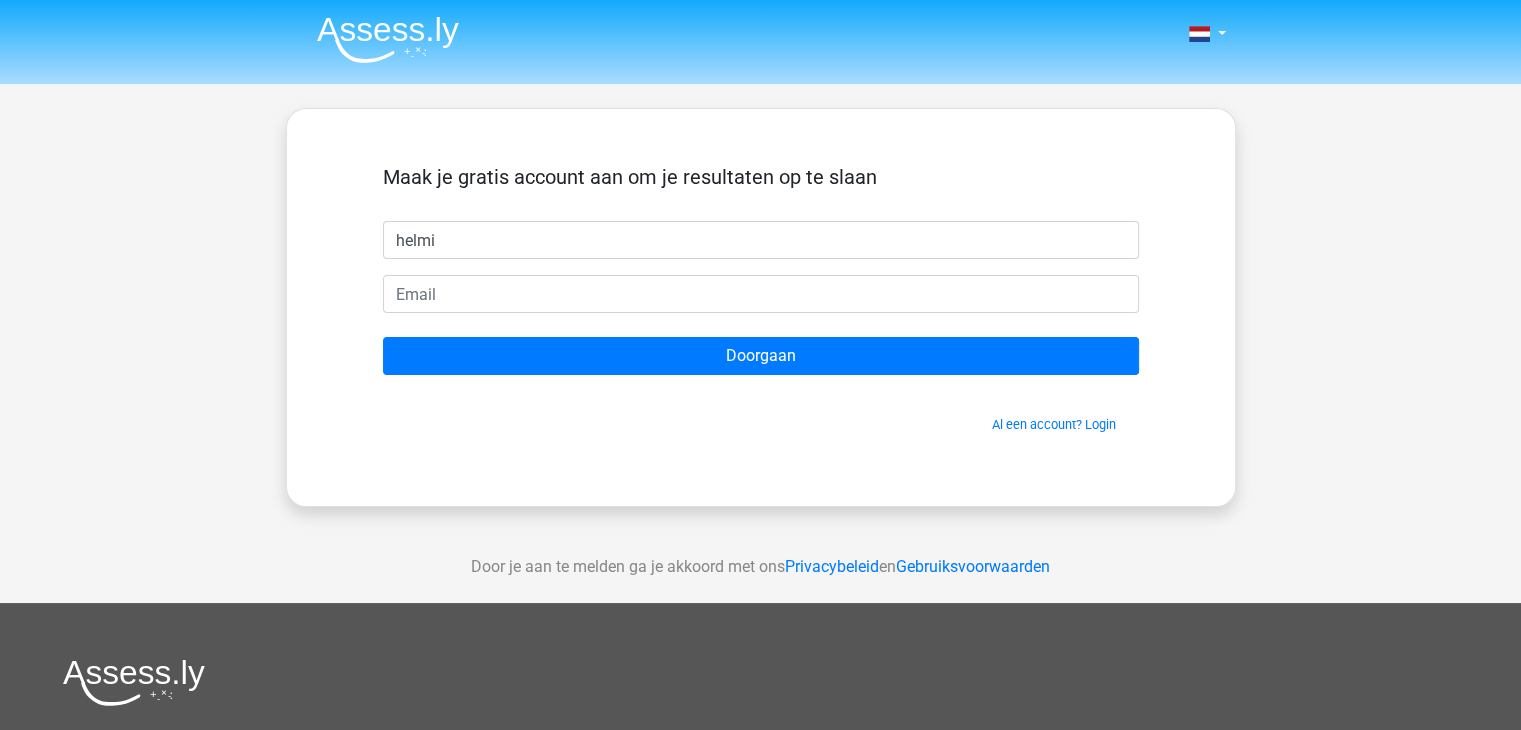 type on "helmi" 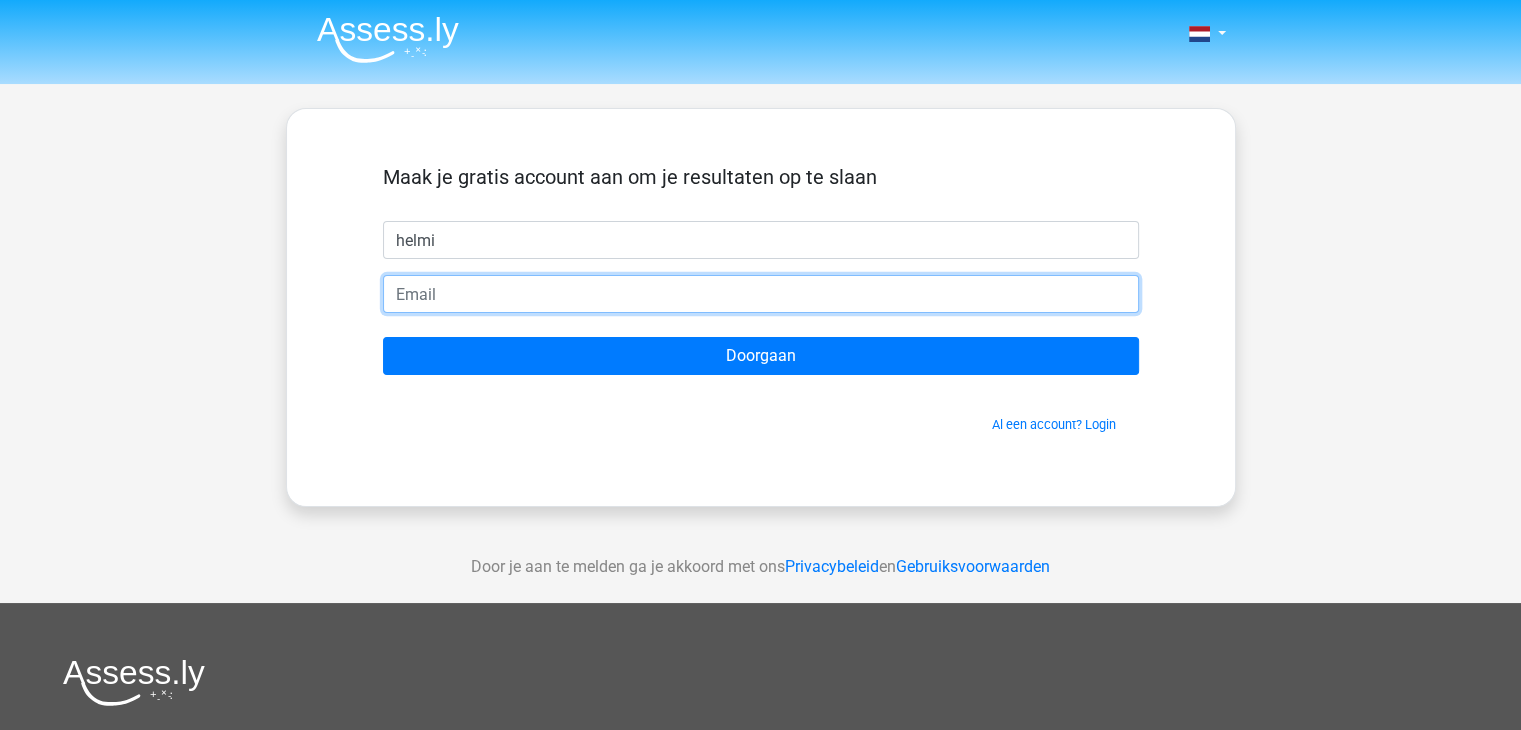 click at bounding box center [761, 294] 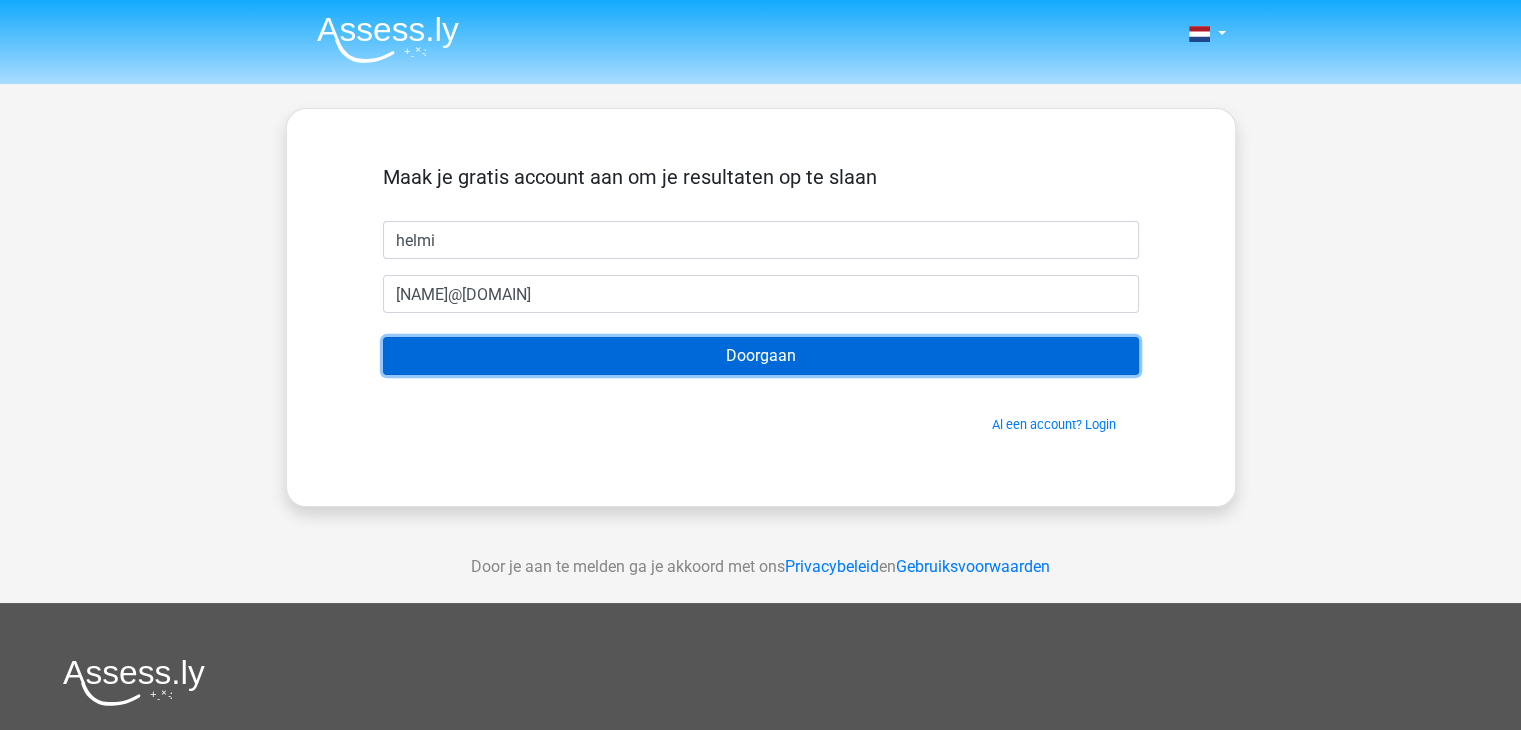 click on "Doorgaan" at bounding box center [761, 356] 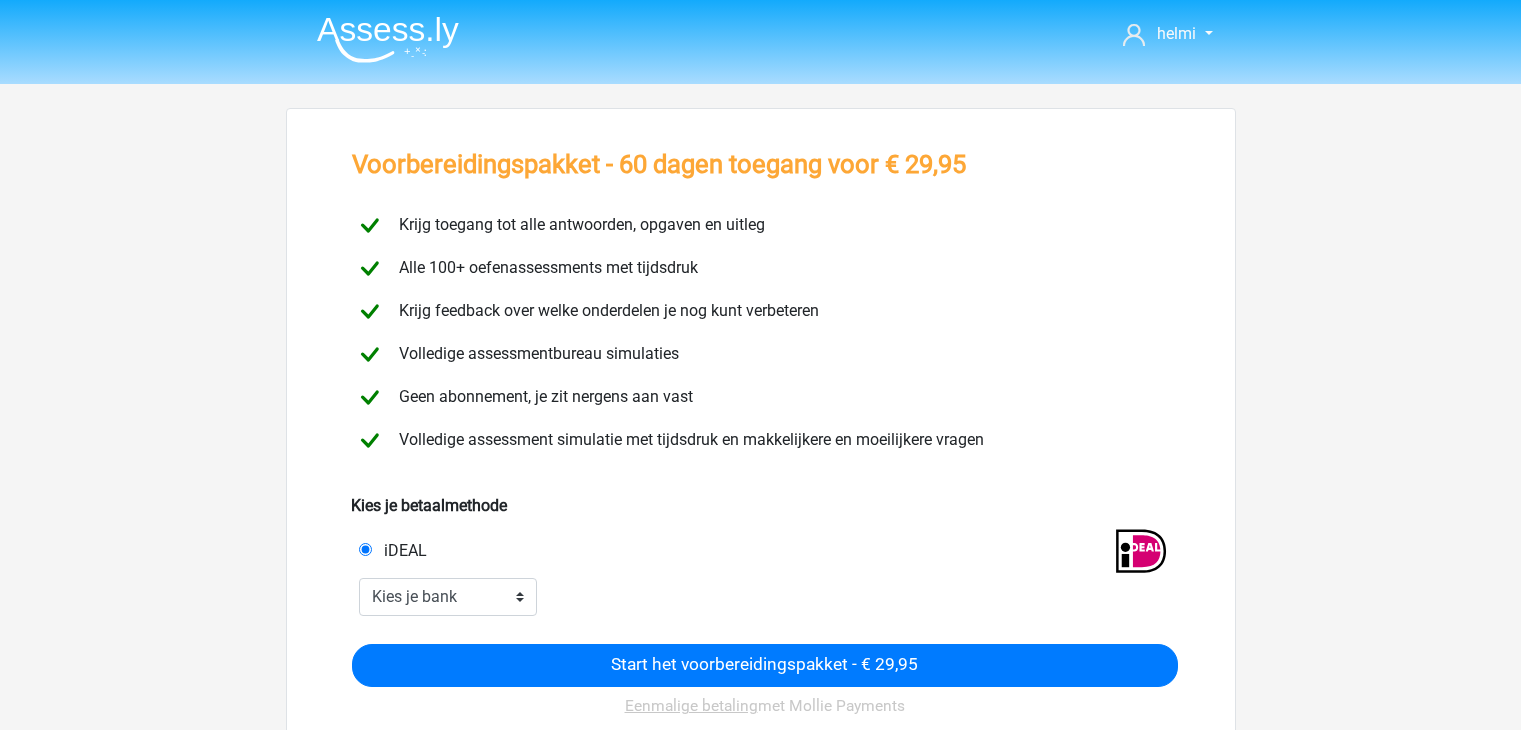 scroll, scrollTop: 0, scrollLeft: 0, axis: both 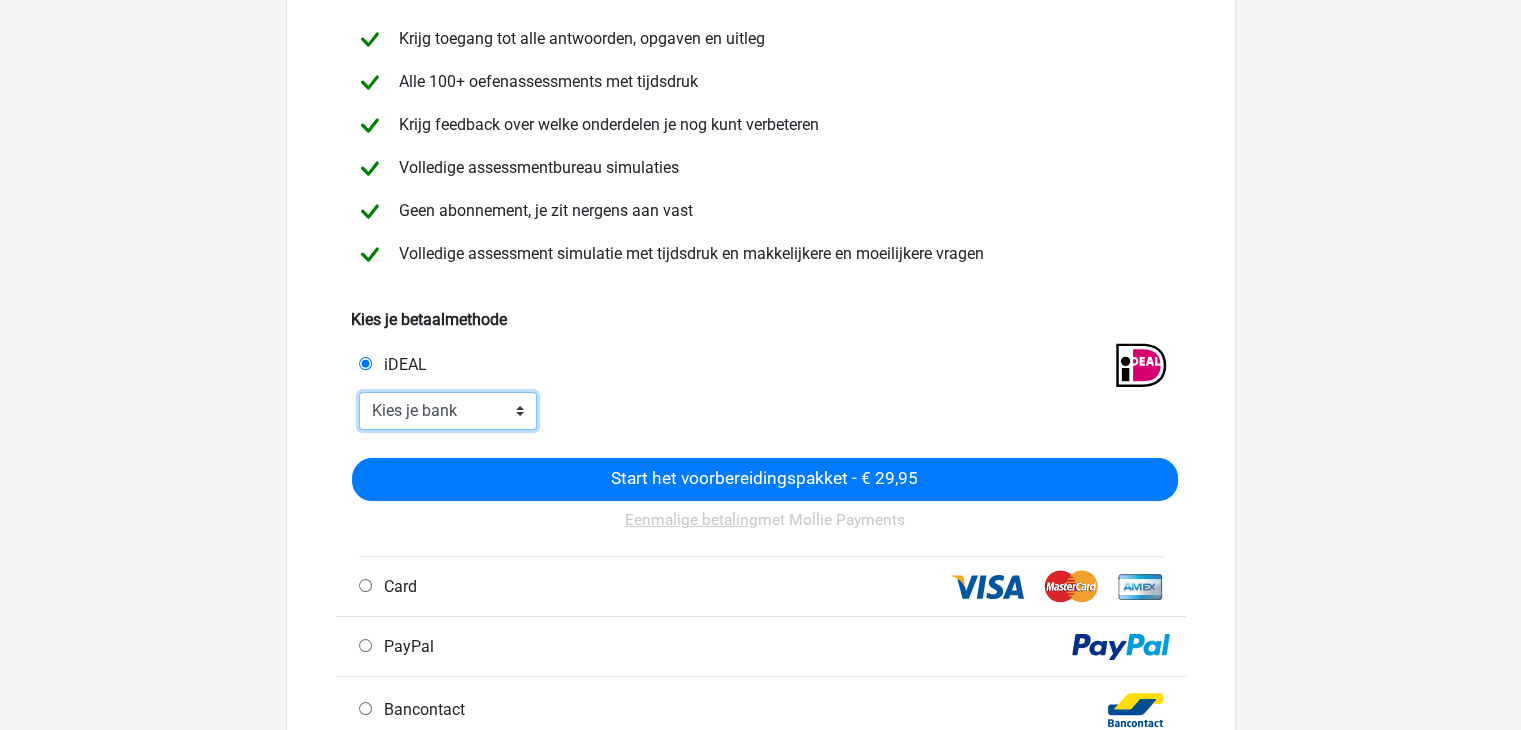 click on "Kies je bank
ABN AMRO
ING
Rabobank
ASN Bank
bunq
Knab
N26
NN
Regiobank
Revolut
SNS Bank
Triodos
Van Lanschot Kempen" at bounding box center [448, 411] 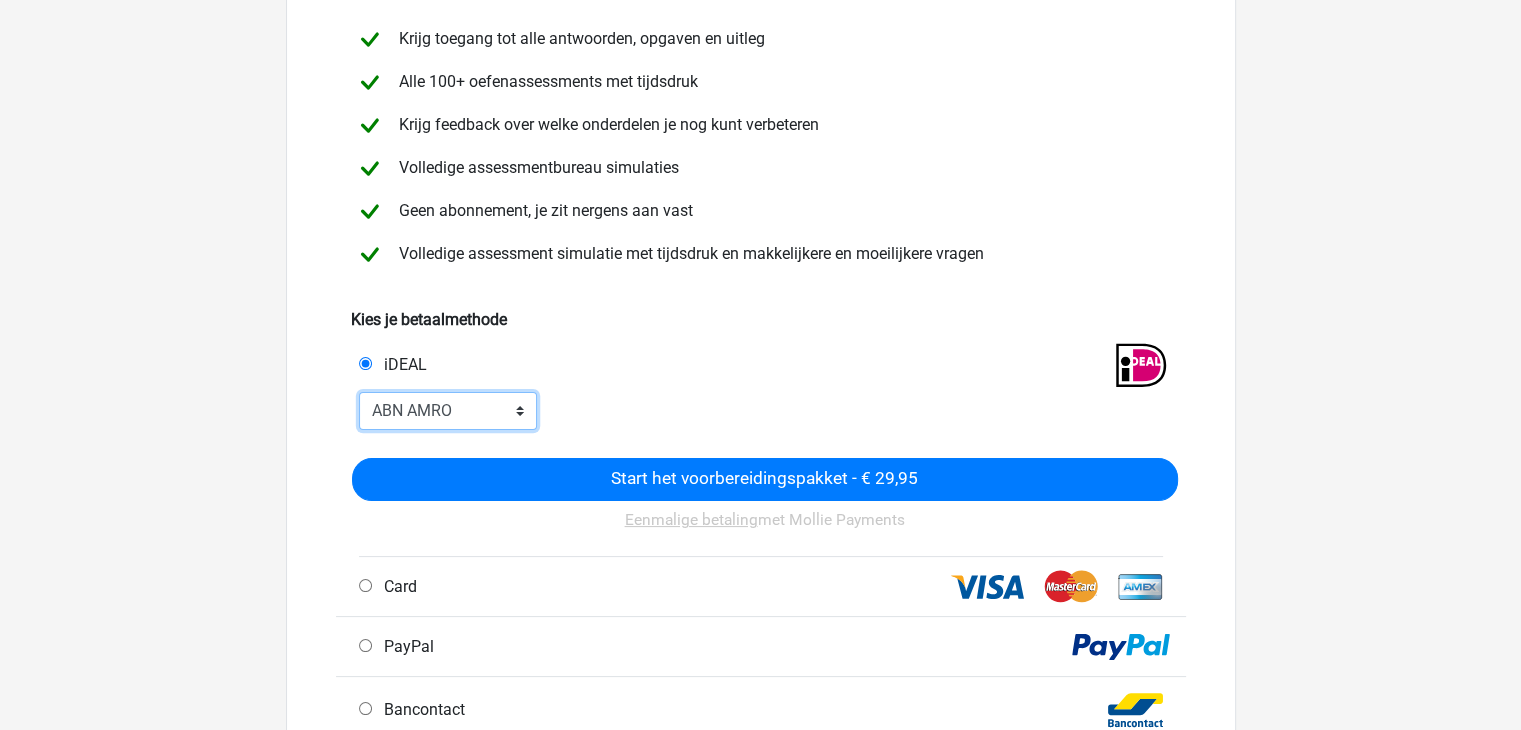 click on "Kies je bank
ABN AMRO
ING
Rabobank
ASN Bank
bunq
Knab
N26
NN
Regiobank
Revolut
SNS Bank
Triodos
Van Lanschot Kempen" at bounding box center (448, 411) 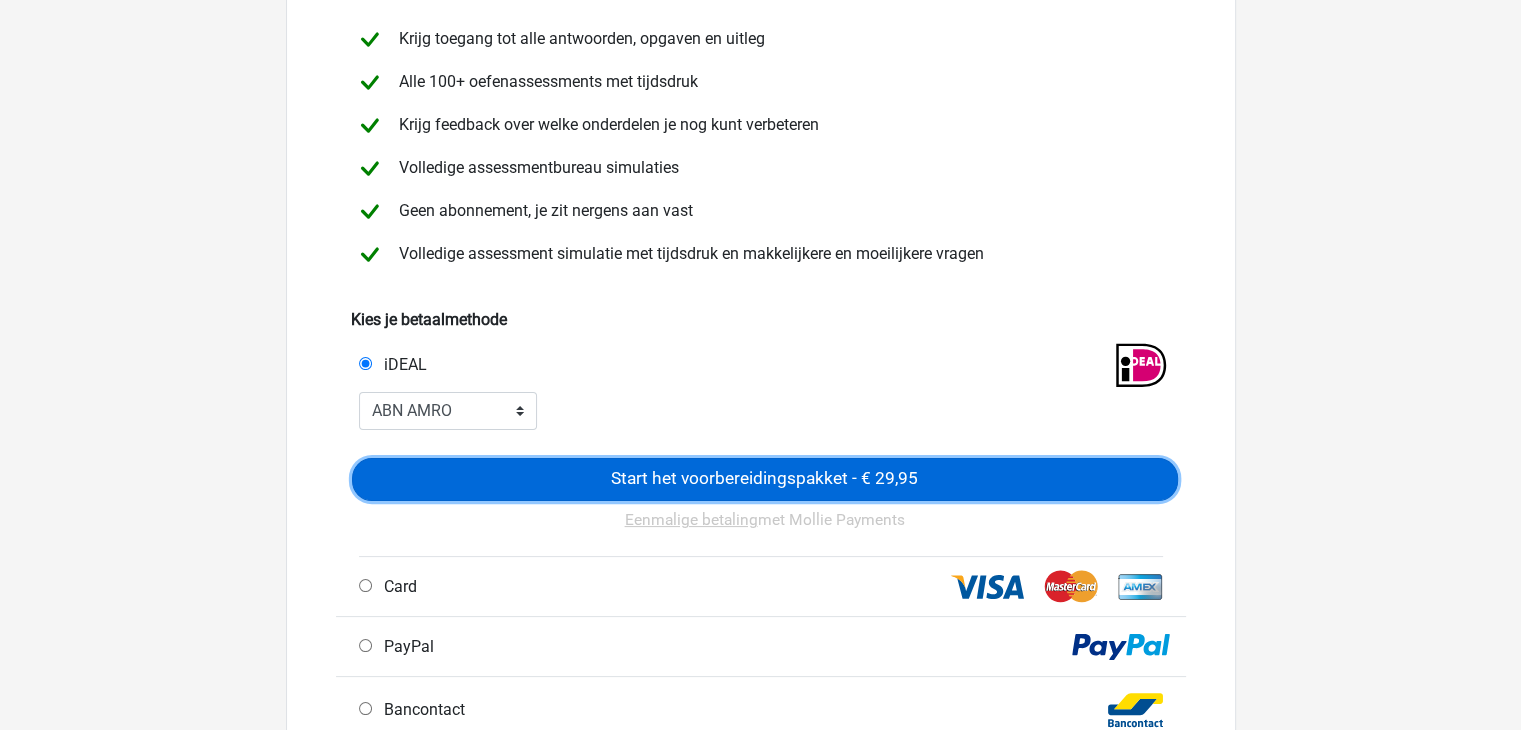 click on "Start het voorbereidingspakket - € 29,95" at bounding box center [765, 479] 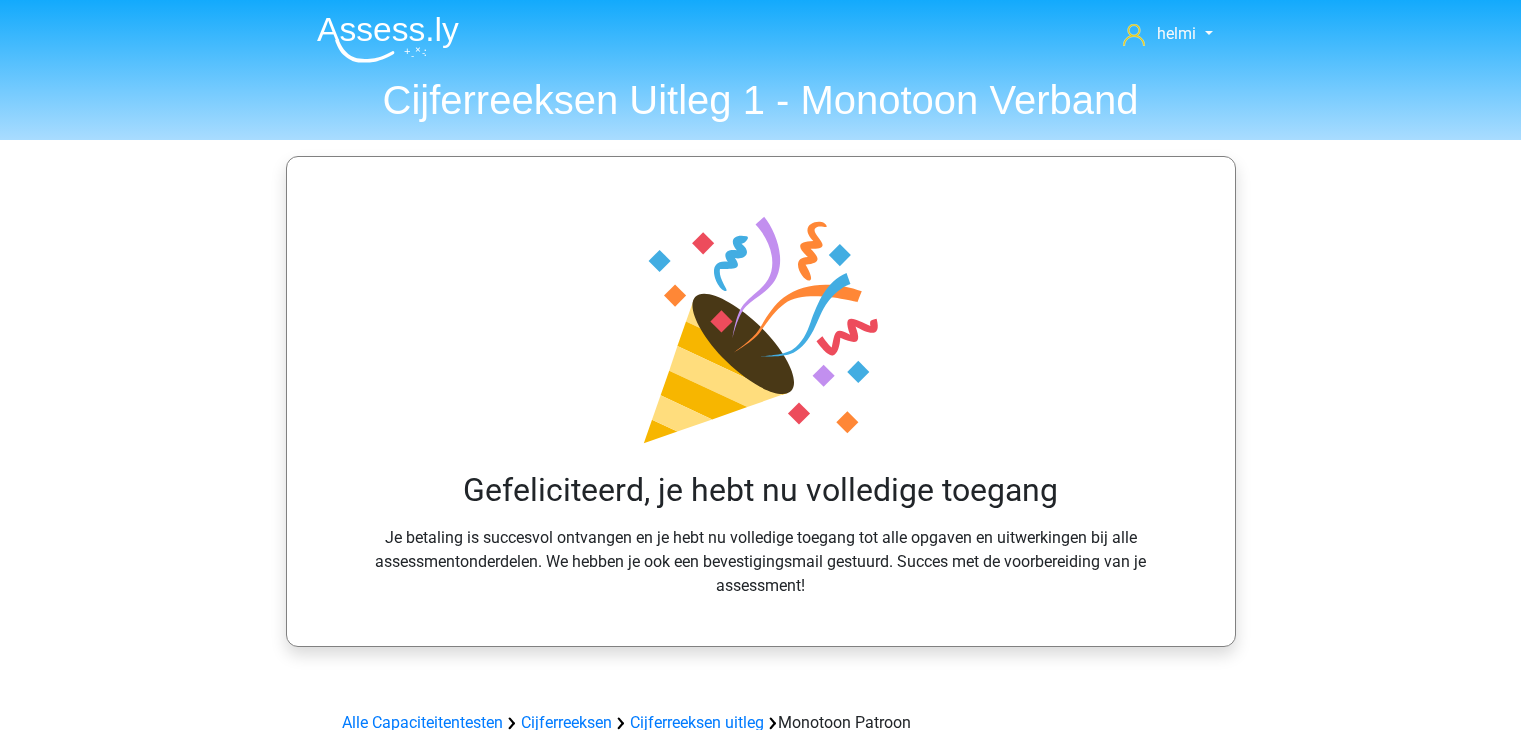 scroll, scrollTop: 0, scrollLeft: 0, axis: both 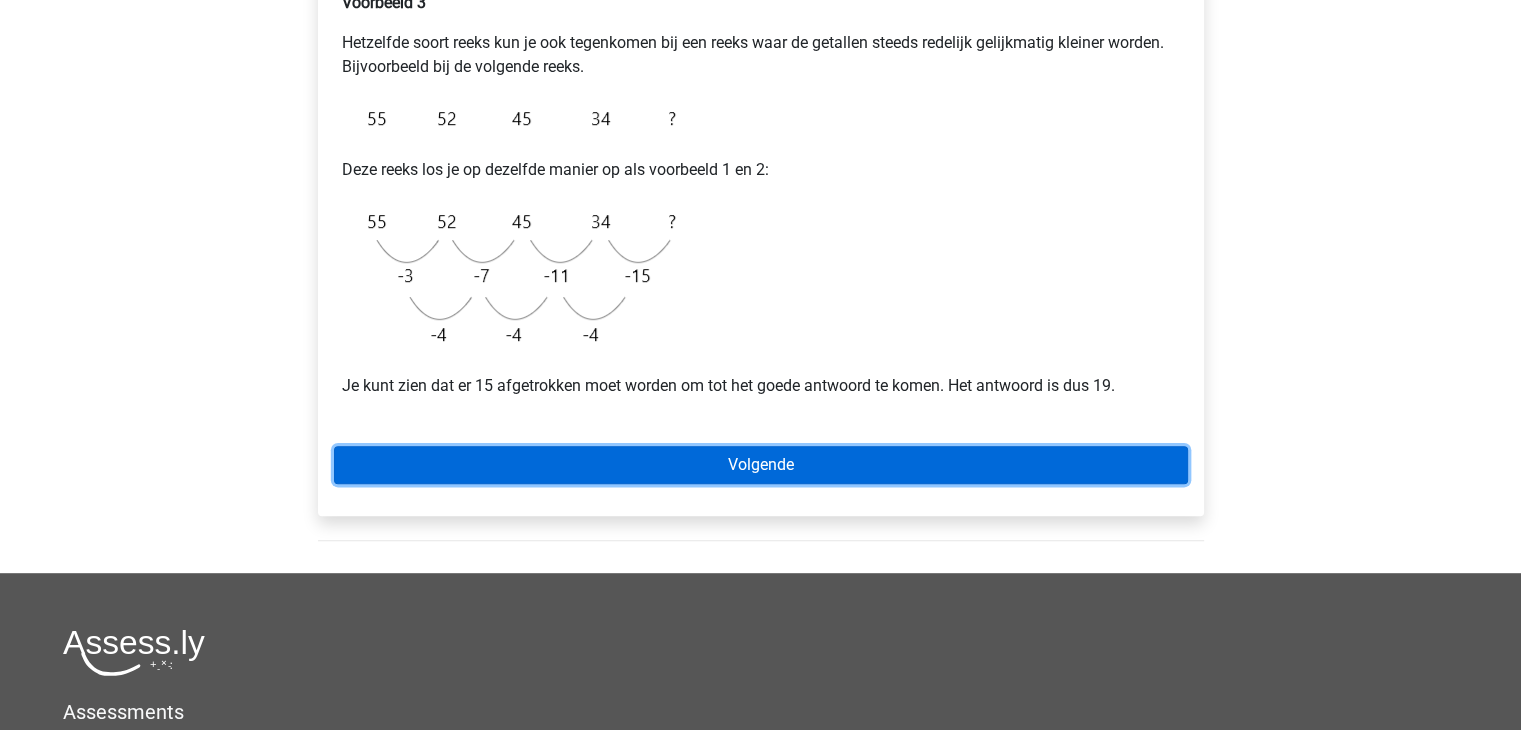 click on "Volgende" at bounding box center [761, 465] 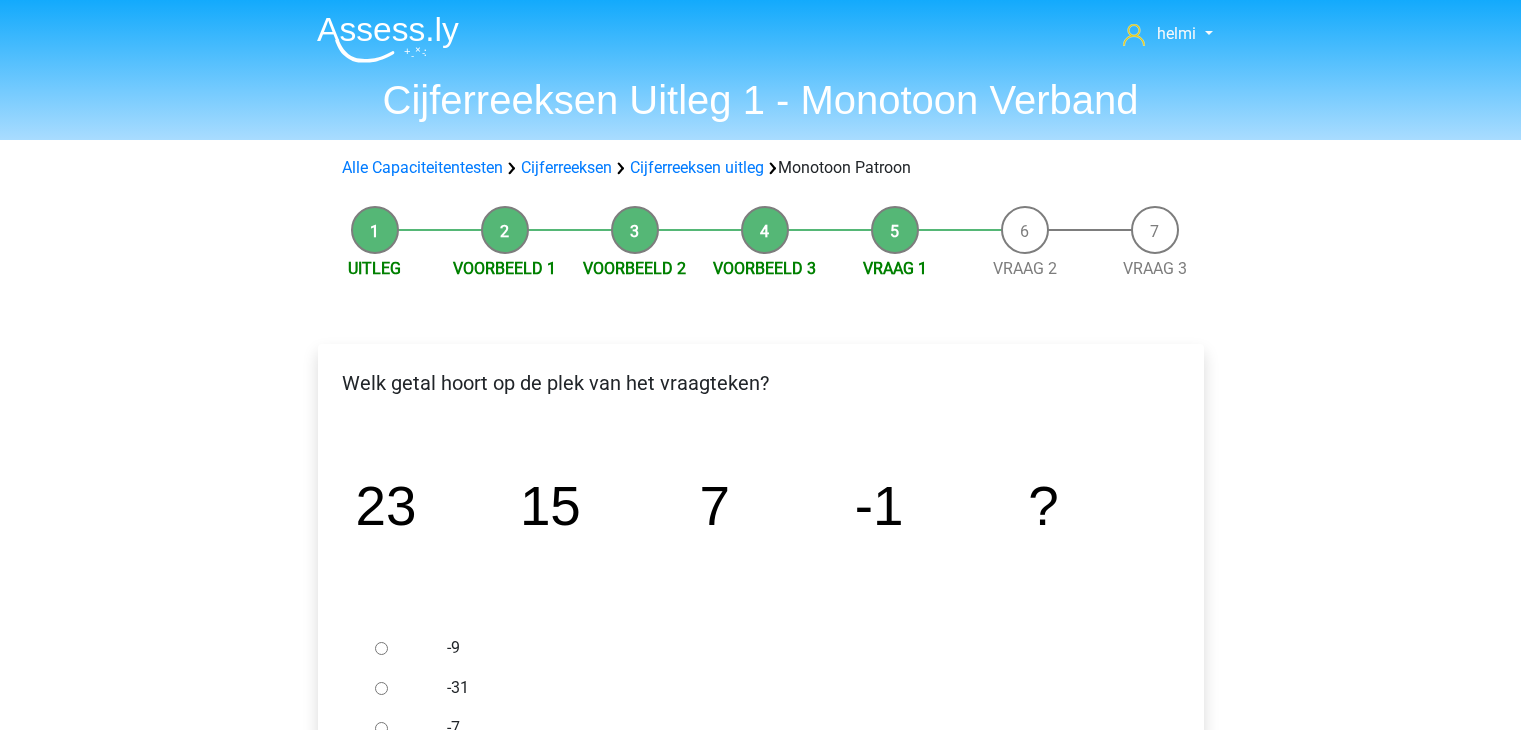 scroll, scrollTop: 0, scrollLeft: 0, axis: both 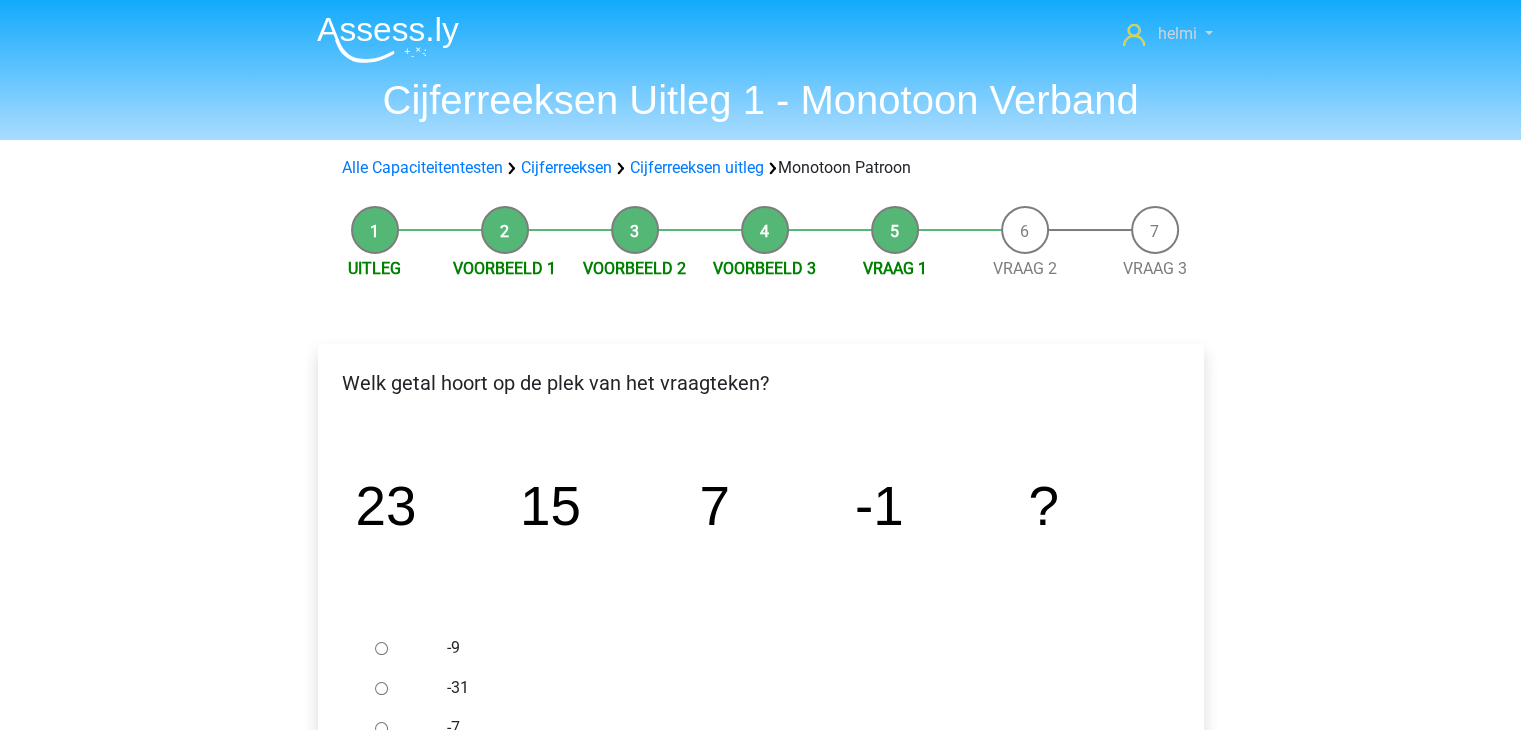 click on "helmi" at bounding box center [1176, 33] 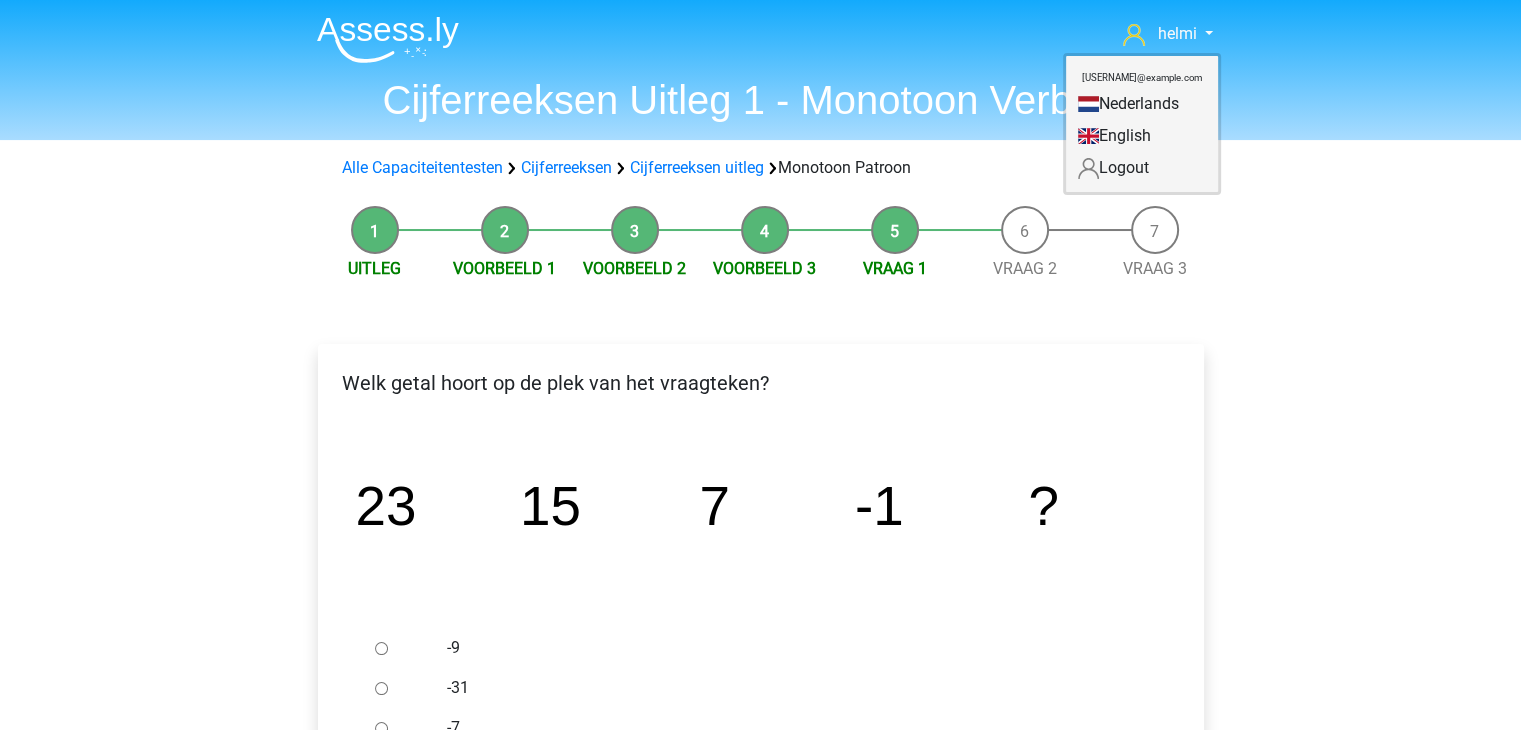 click on "Nederlands" at bounding box center [1142, 104] 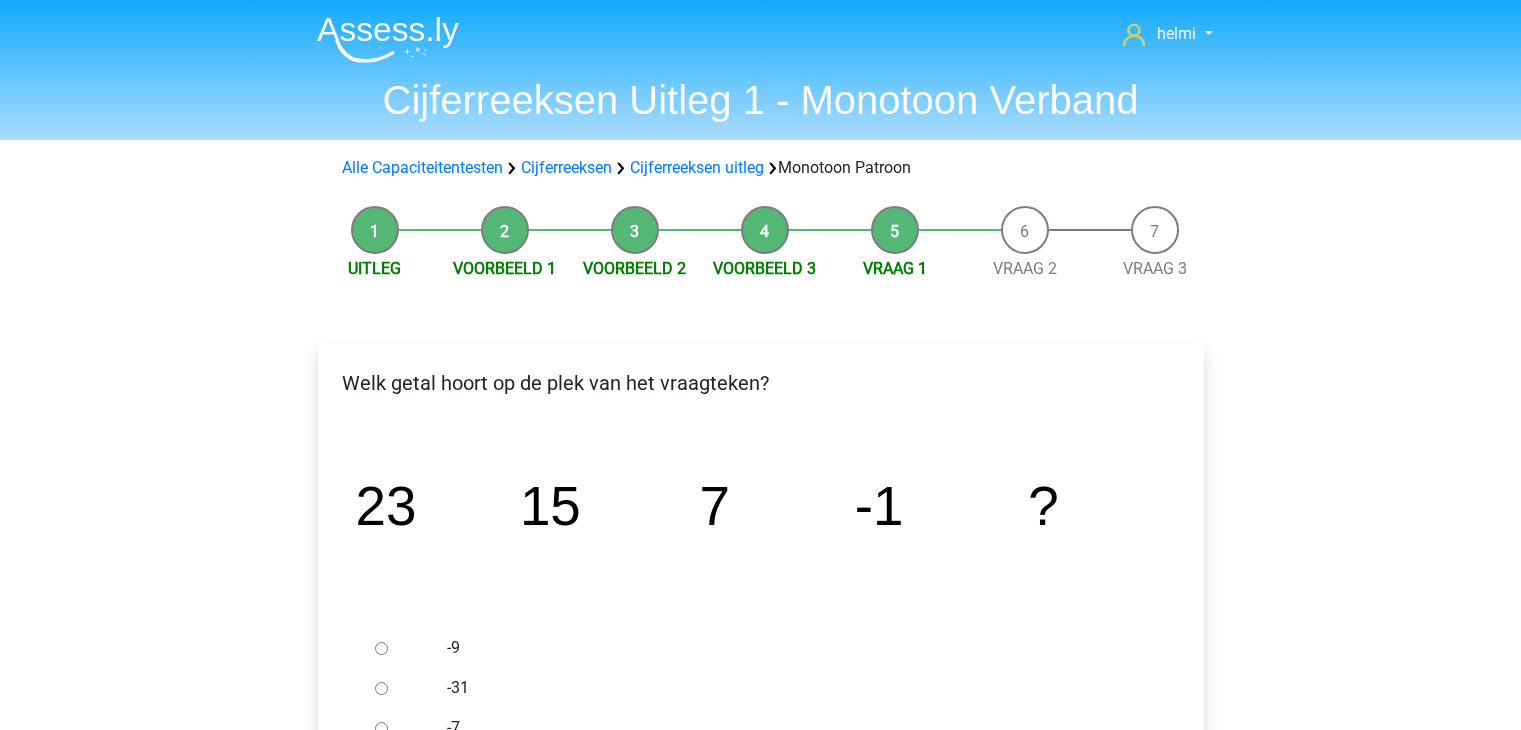 scroll, scrollTop: 0, scrollLeft: 0, axis: both 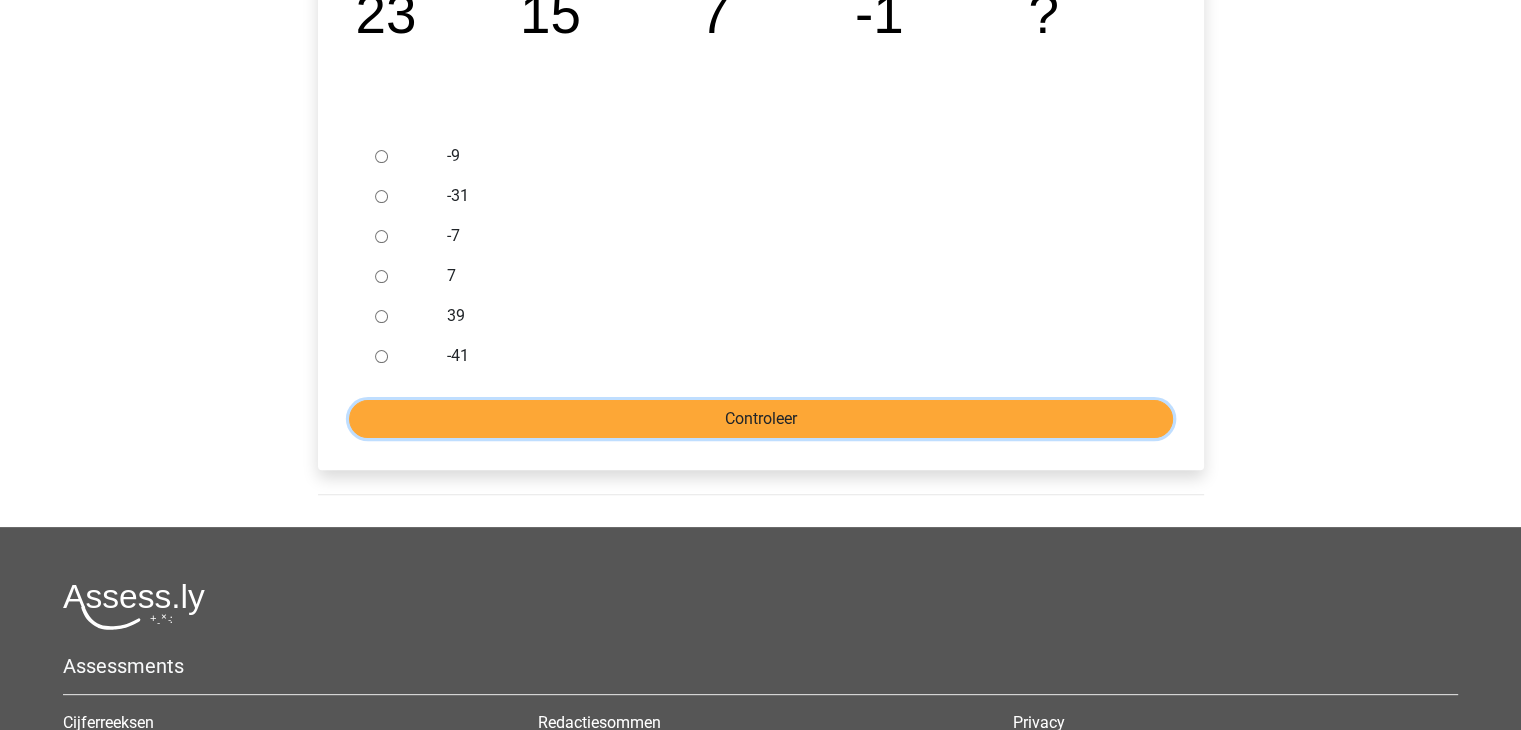 click on "Controleer" at bounding box center [761, 419] 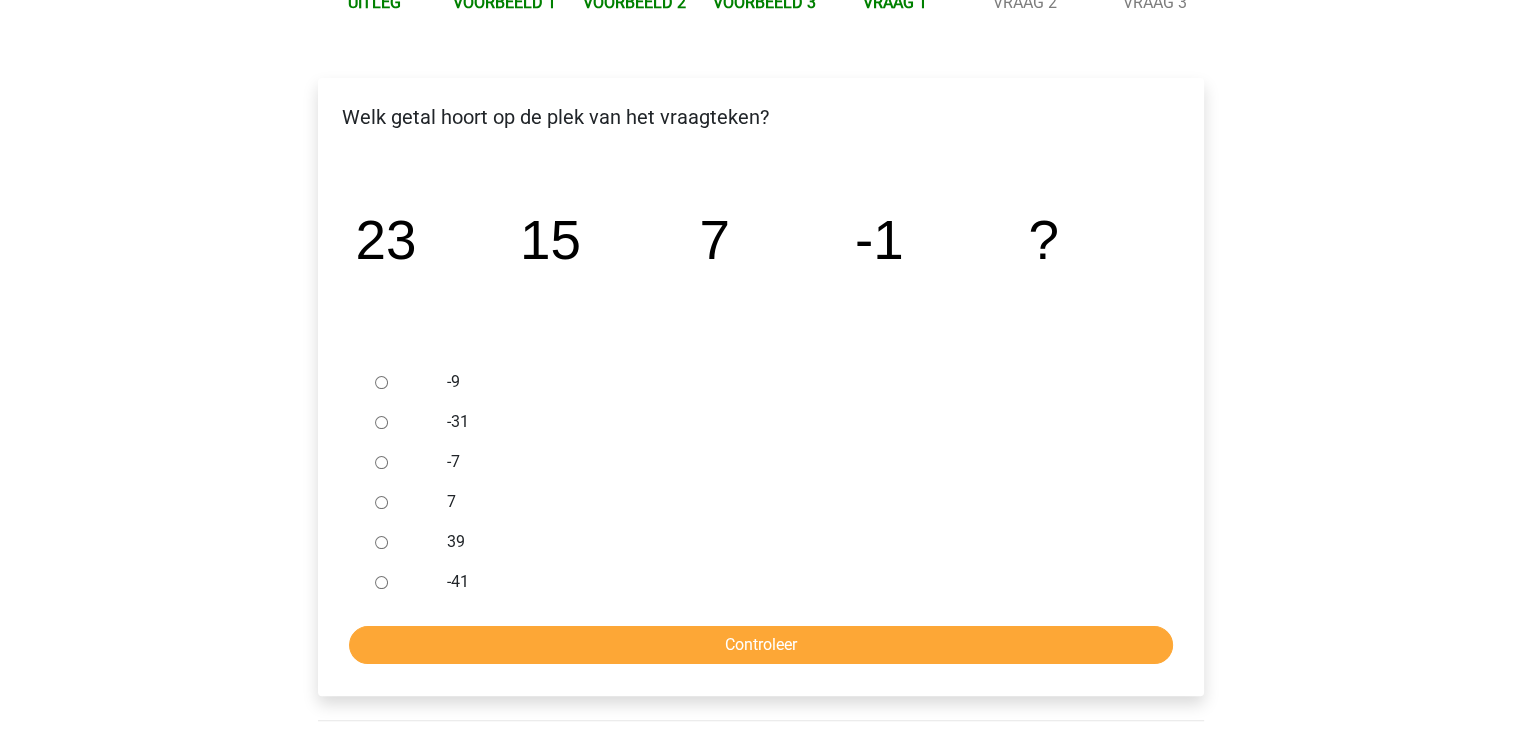scroll, scrollTop: 160, scrollLeft: 0, axis: vertical 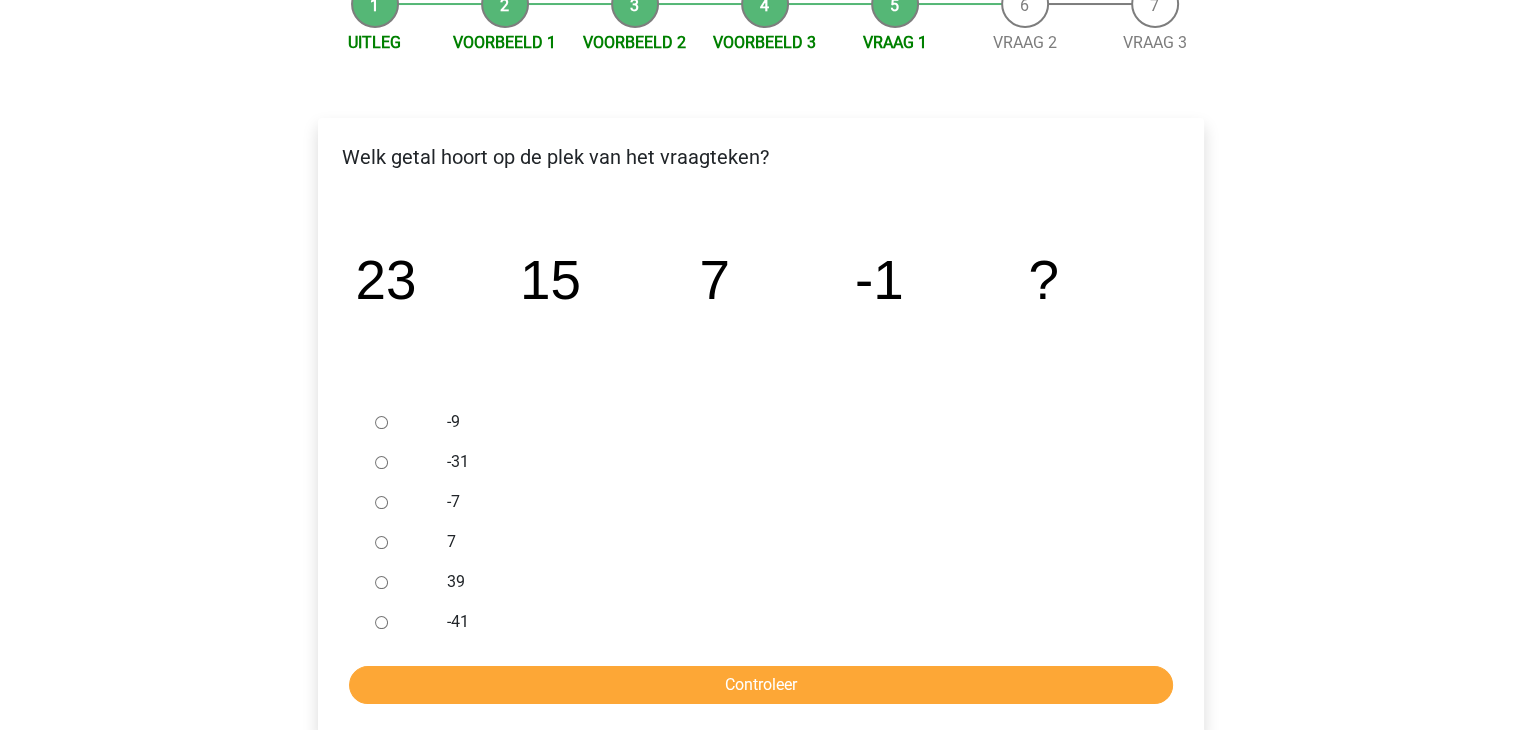 click on "-9" at bounding box center (381, 422) 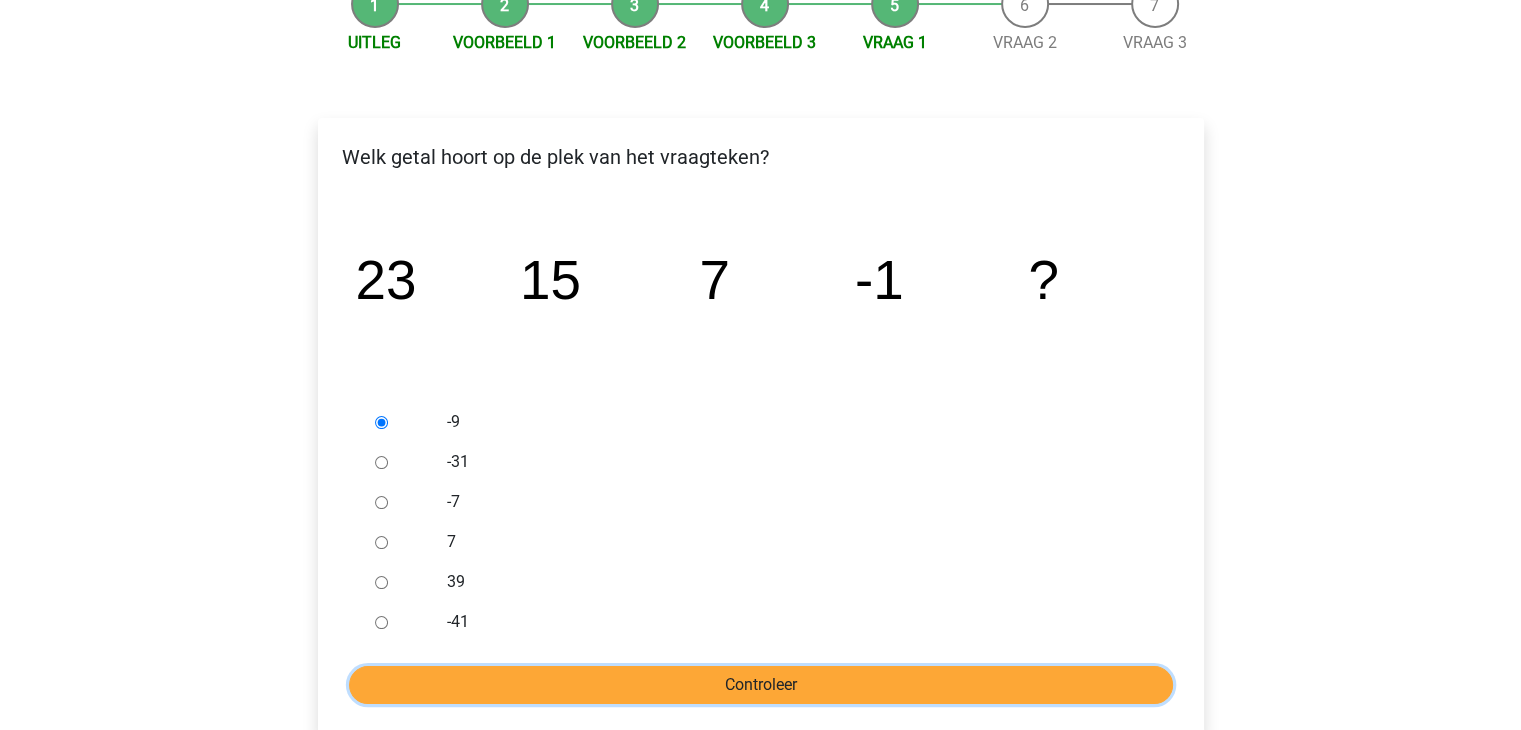 click on "Controleer" at bounding box center (761, 685) 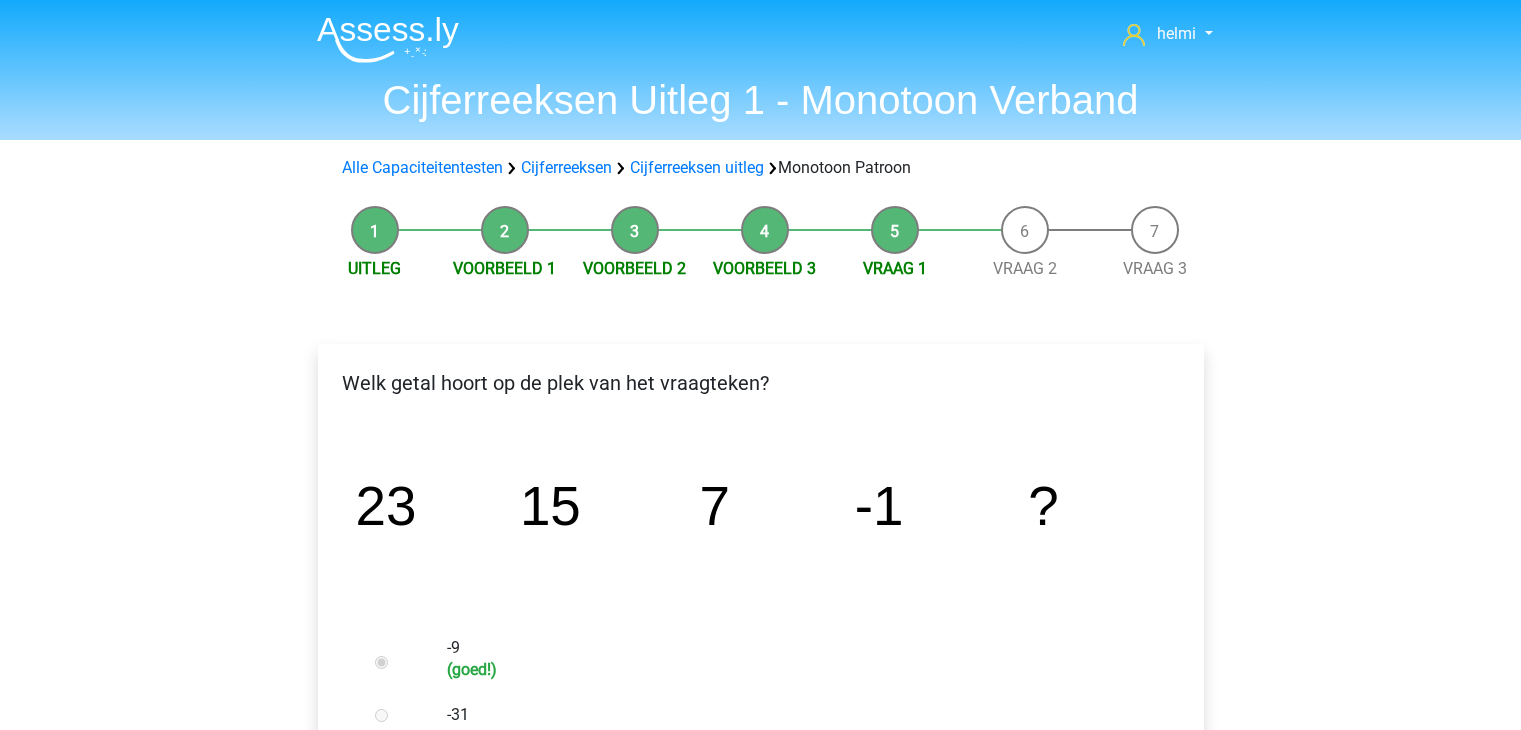 scroll, scrollTop: 0, scrollLeft: 0, axis: both 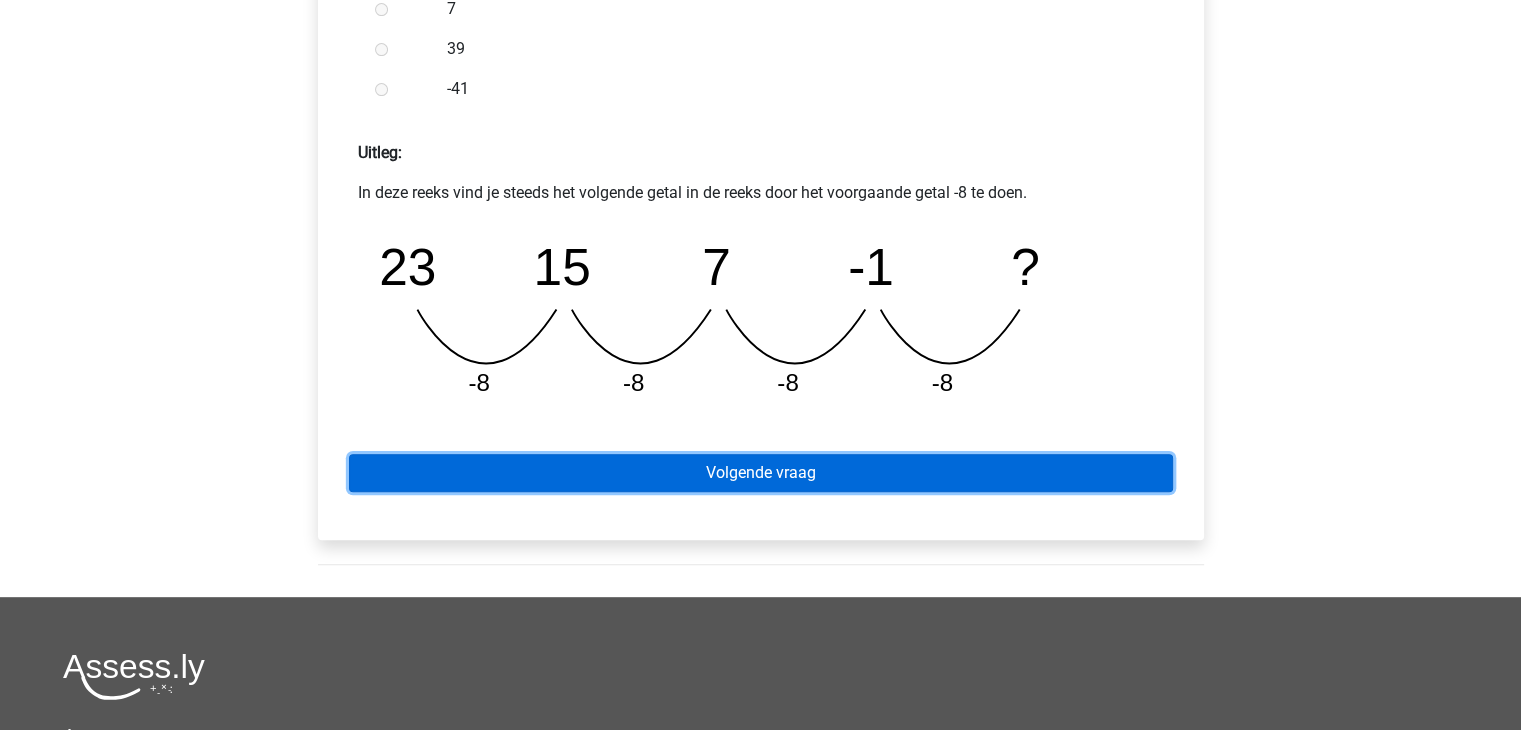 click on "Volgende vraag" at bounding box center [761, 473] 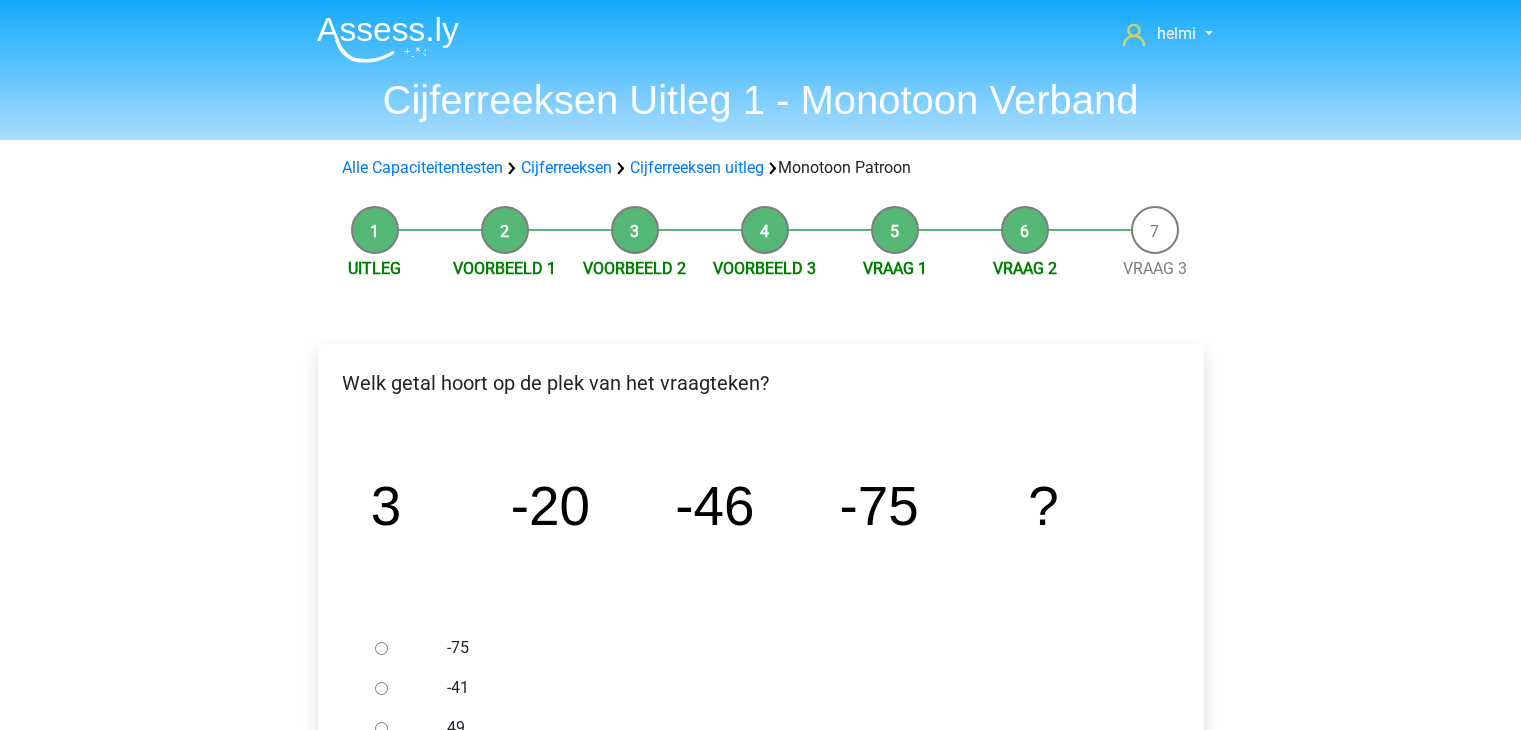 scroll, scrollTop: 0, scrollLeft: 0, axis: both 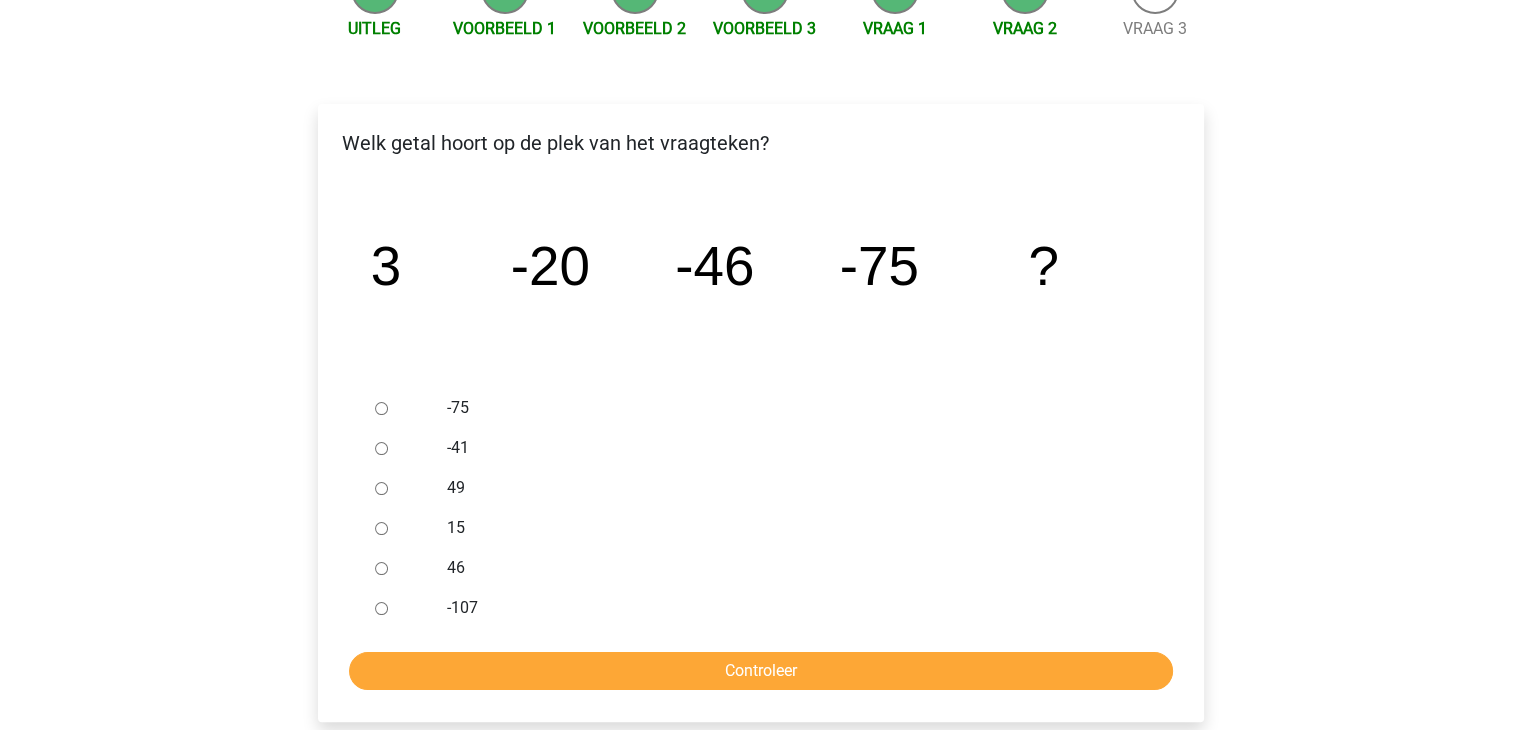 click at bounding box center [400, 448] 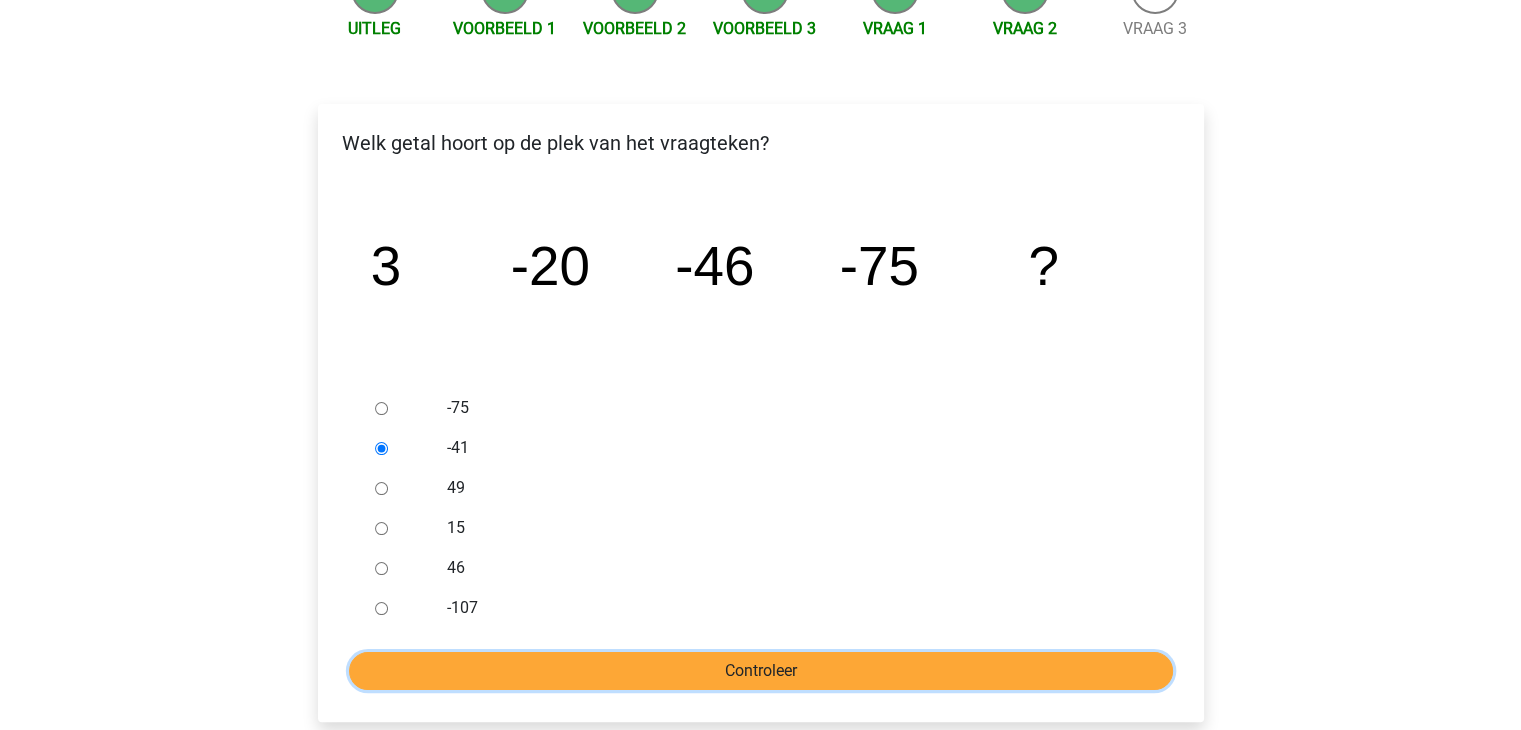 click on "Controleer" at bounding box center (761, 671) 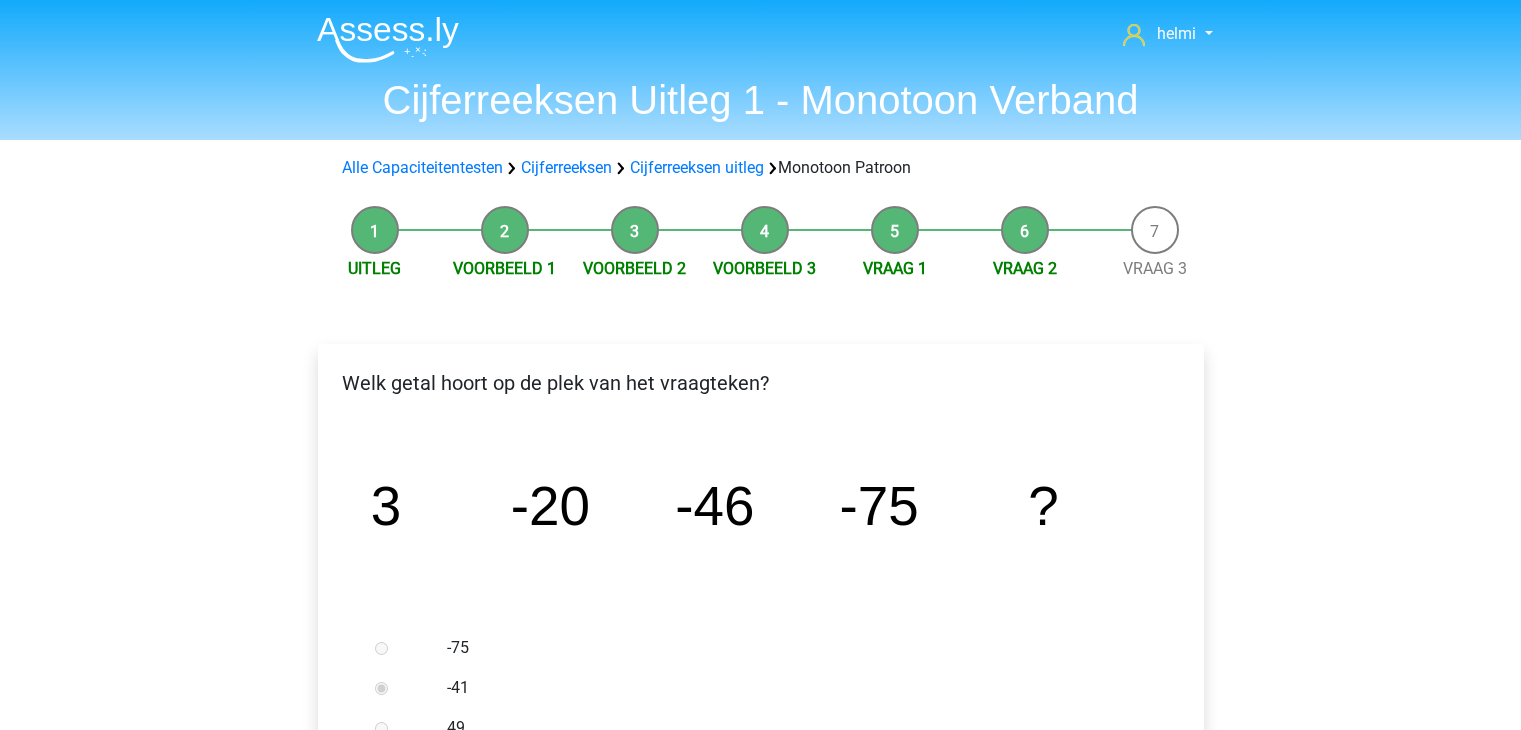 scroll, scrollTop: 0, scrollLeft: 0, axis: both 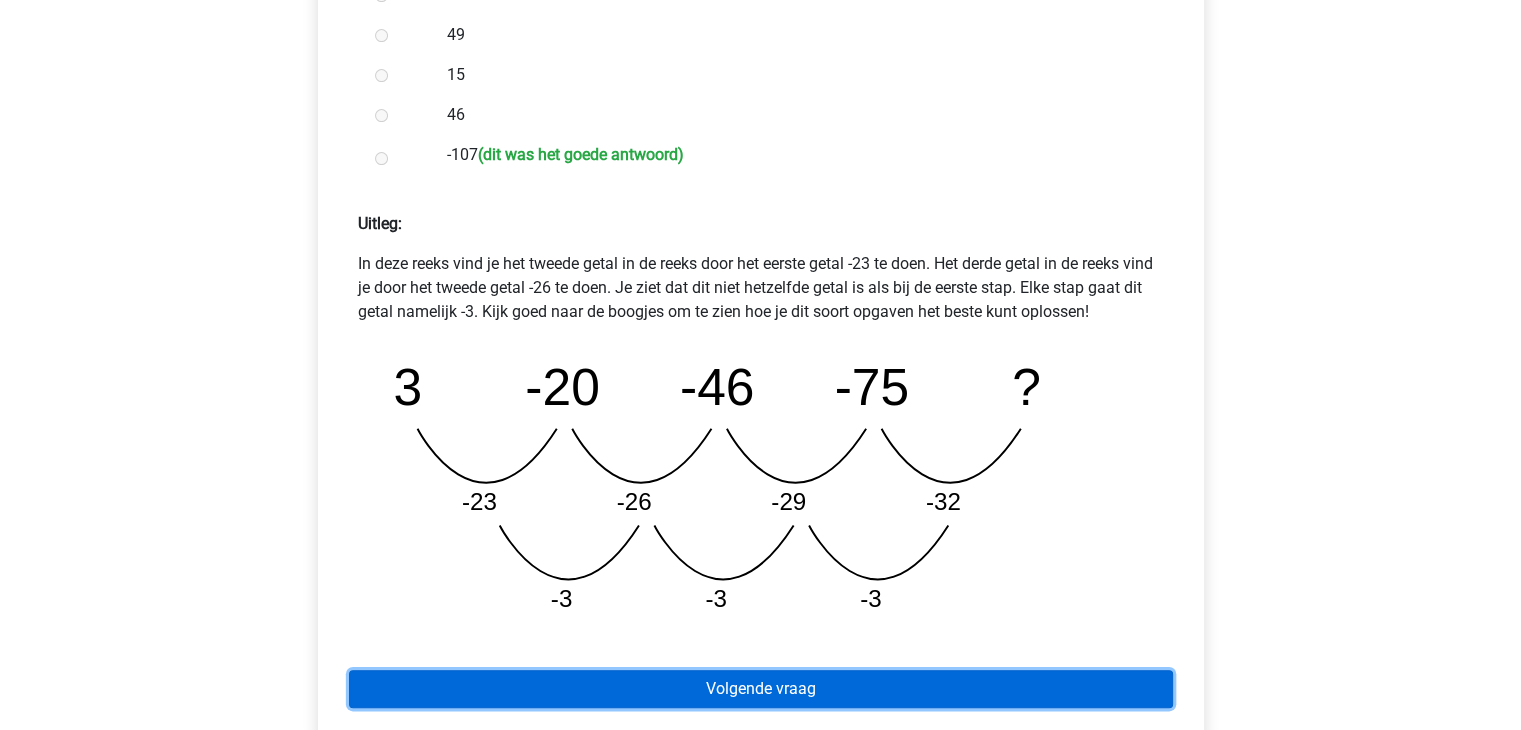 click on "Volgende vraag" at bounding box center (761, 689) 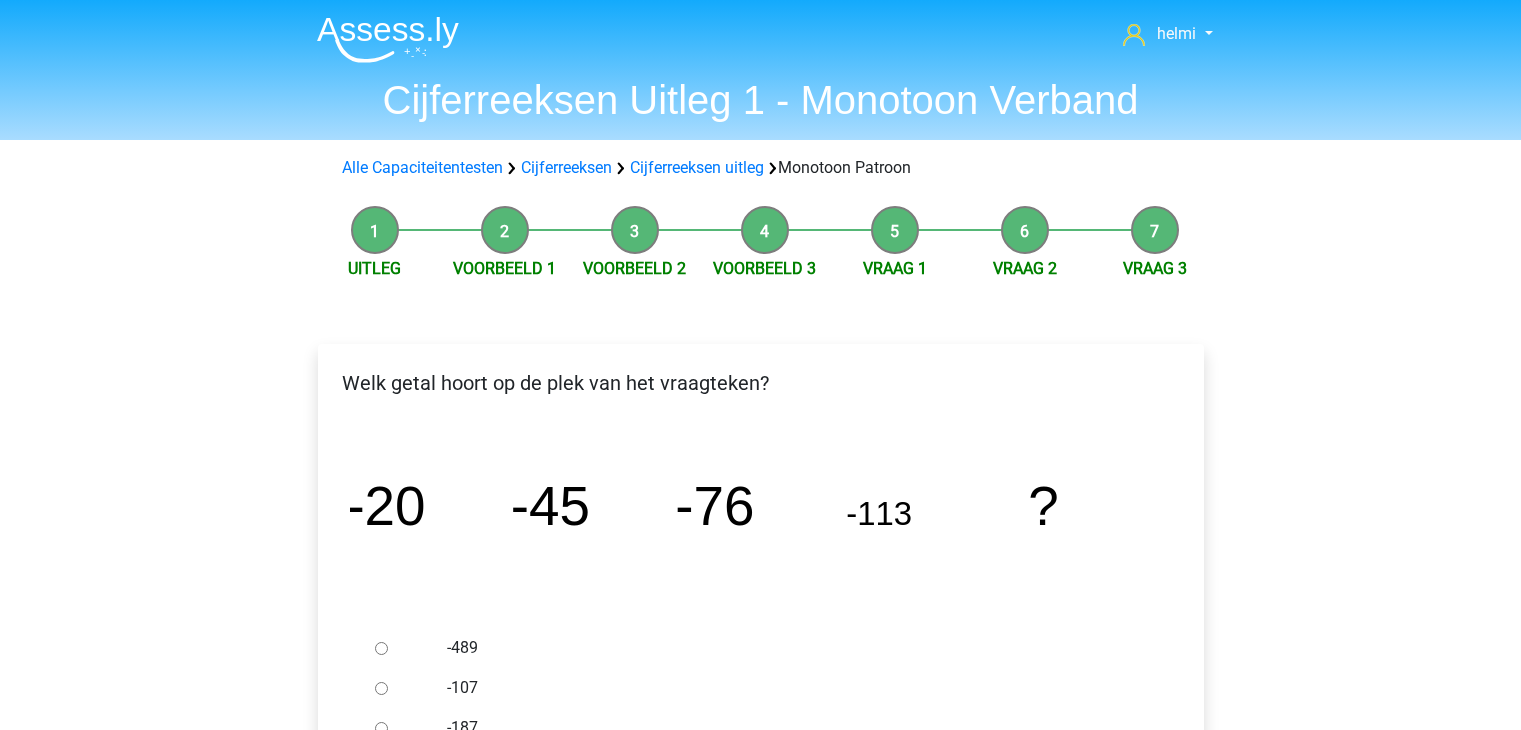 scroll, scrollTop: 0, scrollLeft: 0, axis: both 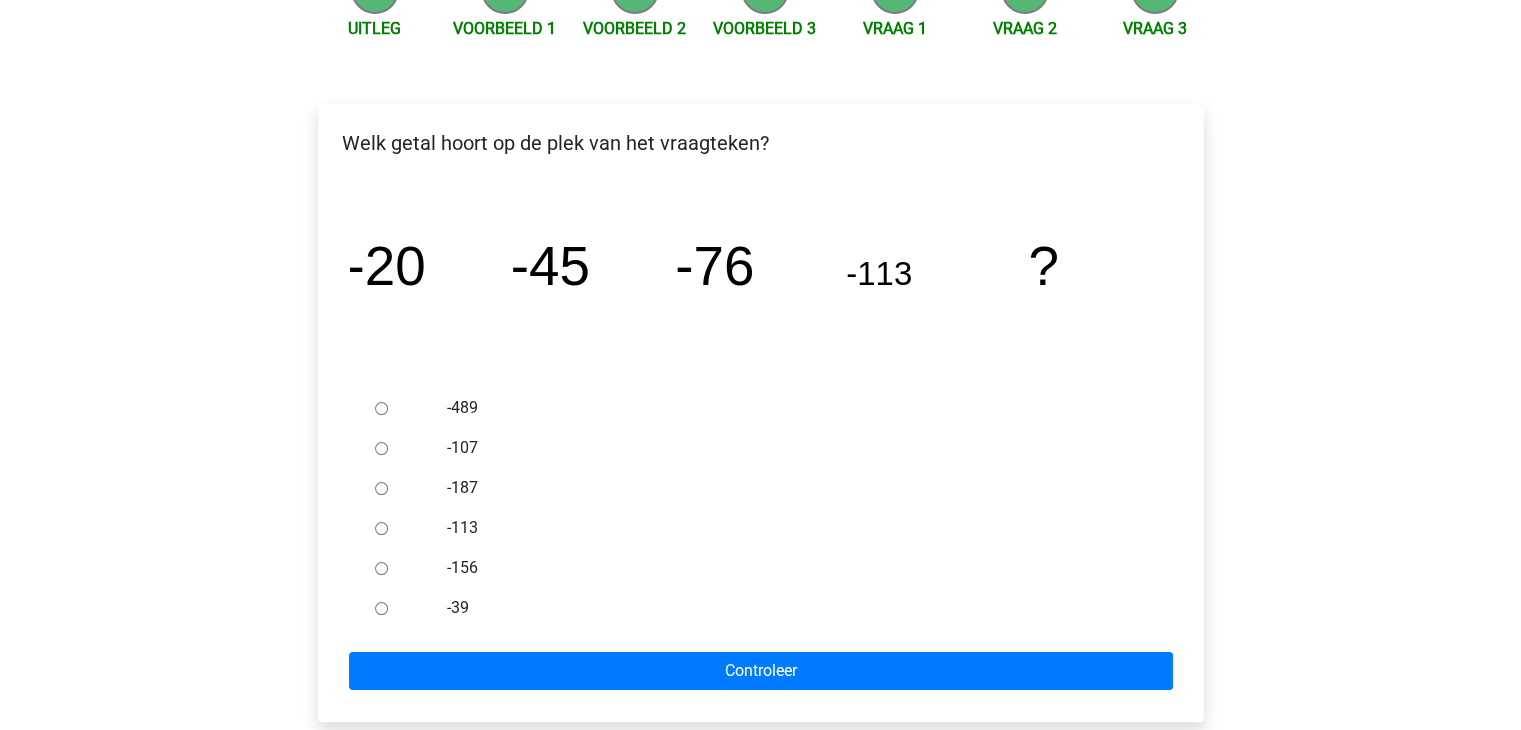 click at bounding box center (400, 488) 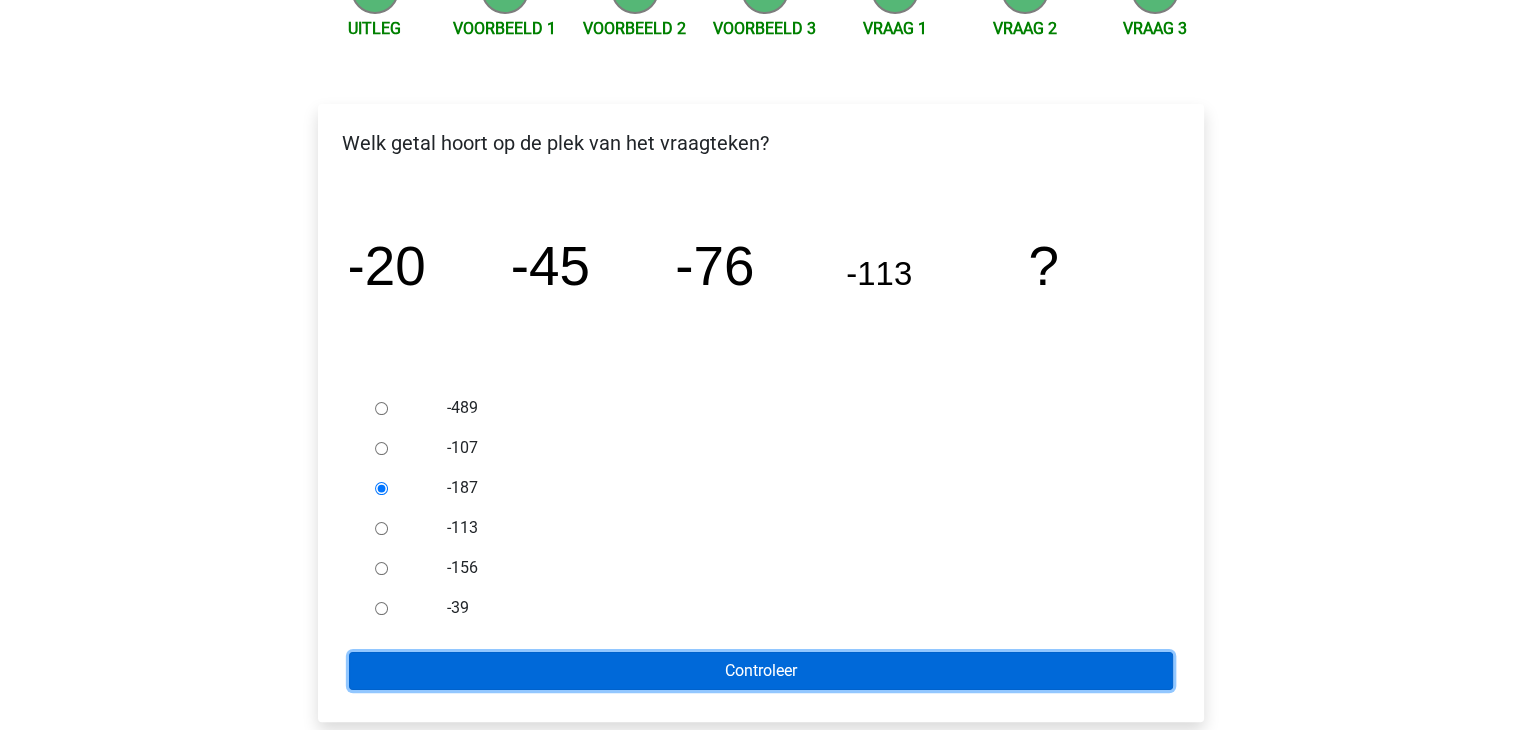 click on "Controleer" at bounding box center [761, 671] 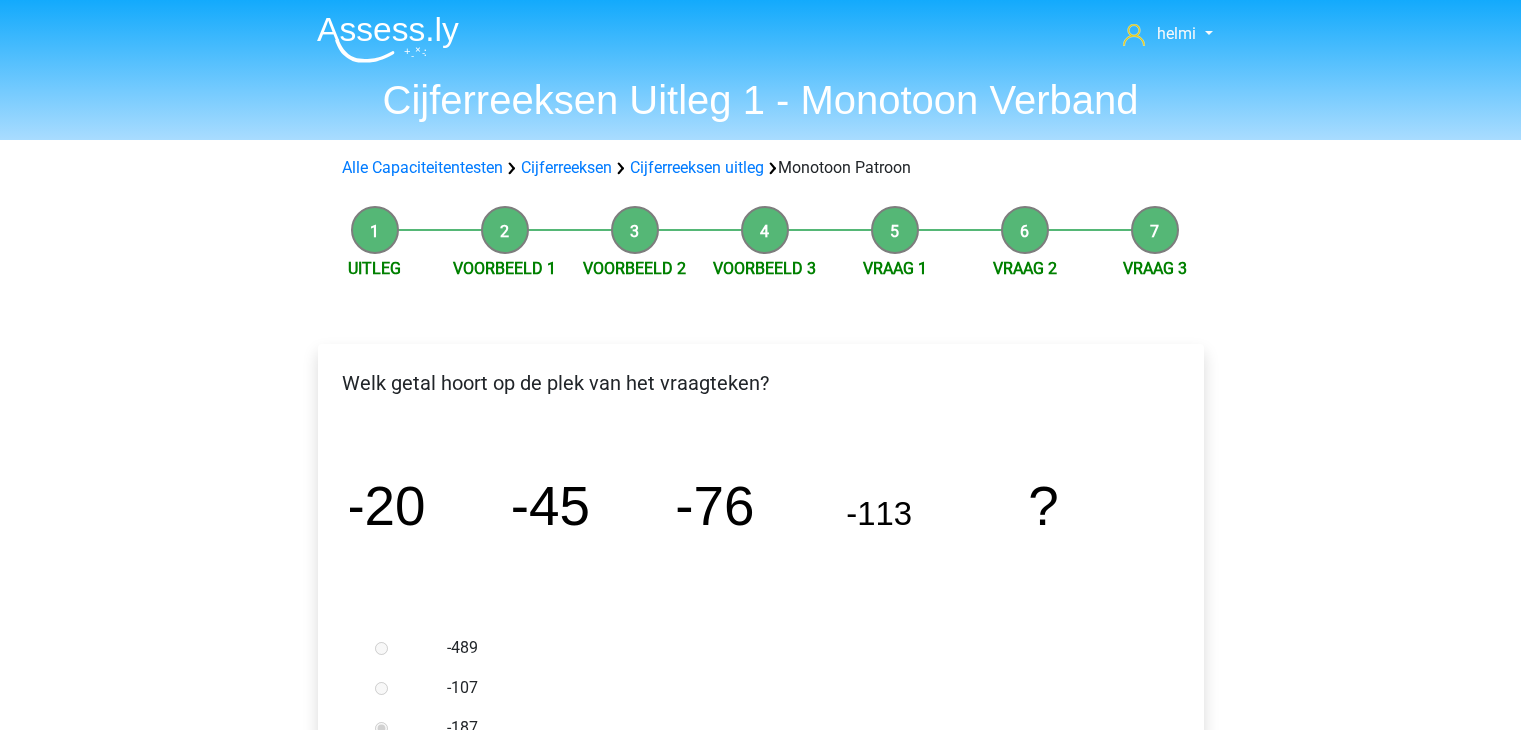 scroll, scrollTop: 0, scrollLeft: 0, axis: both 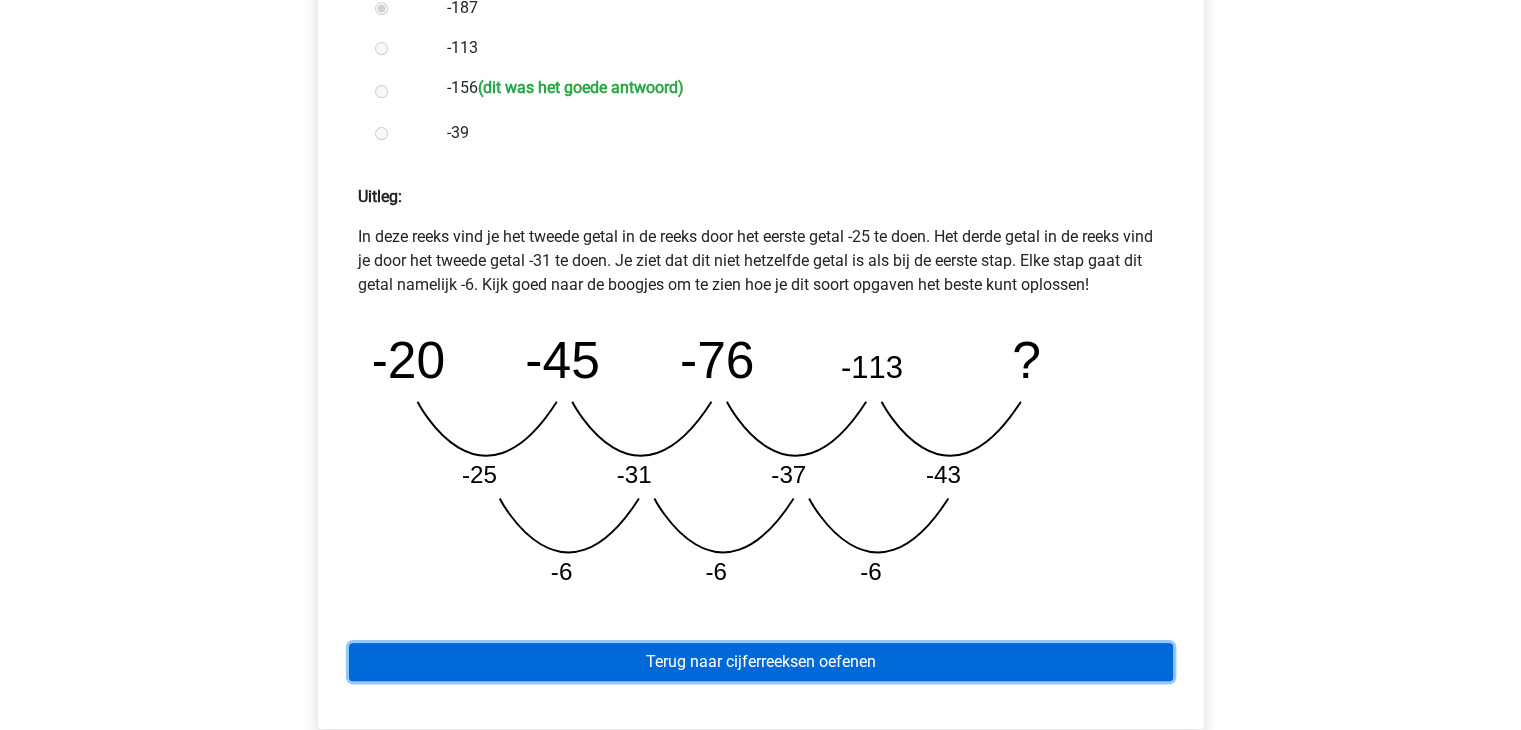 click on "Terug naar cijferreeksen oefenen" at bounding box center [761, 662] 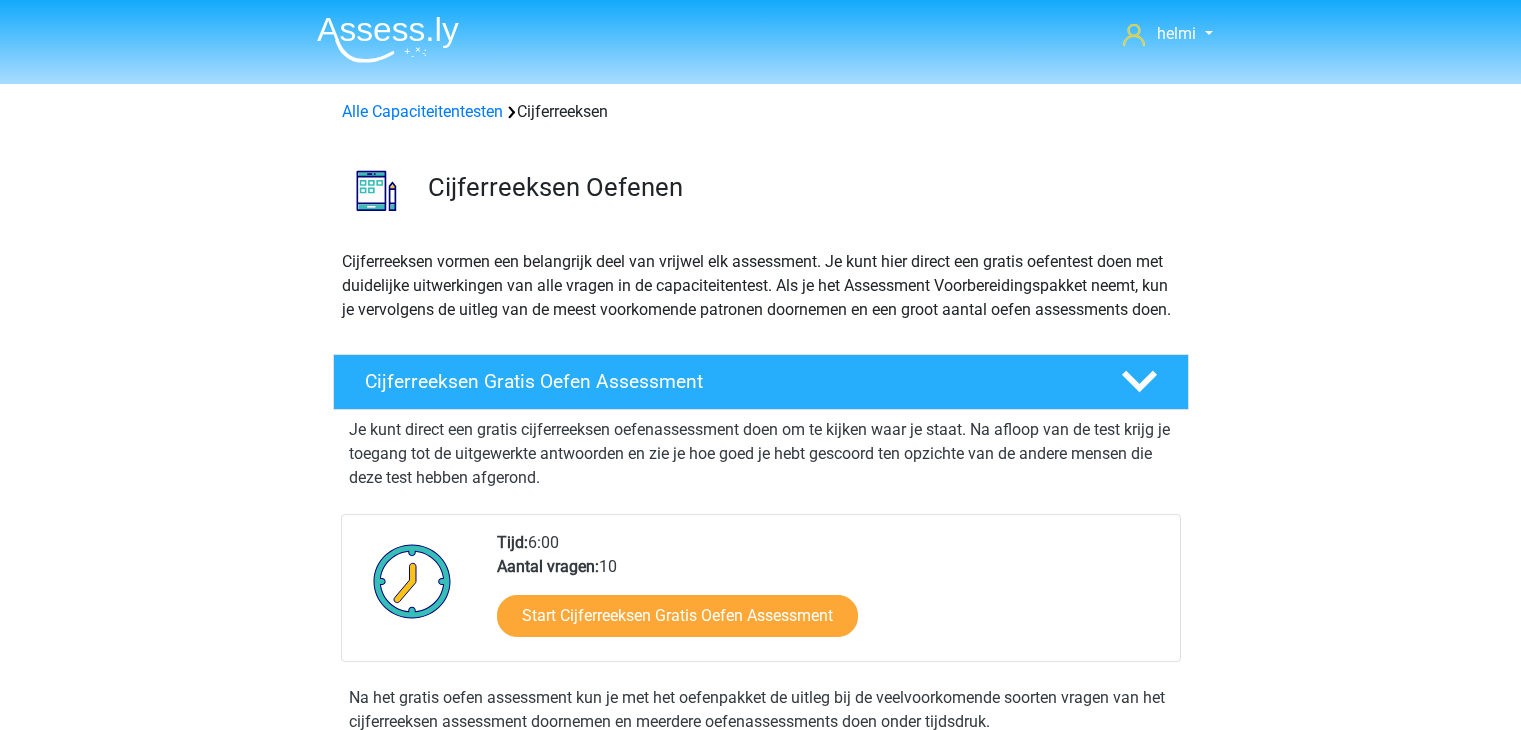 scroll, scrollTop: 0, scrollLeft: 0, axis: both 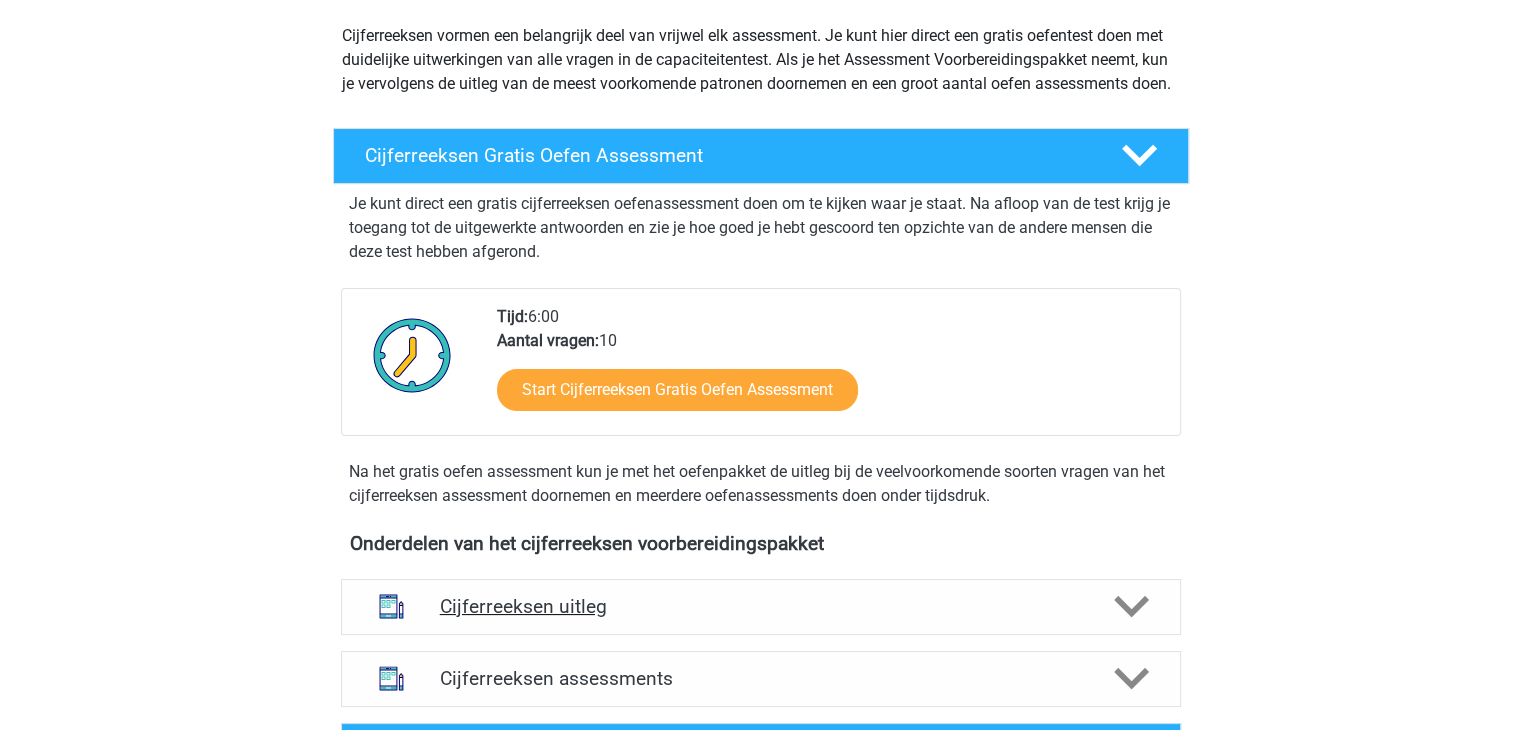click at bounding box center (1129, 606) 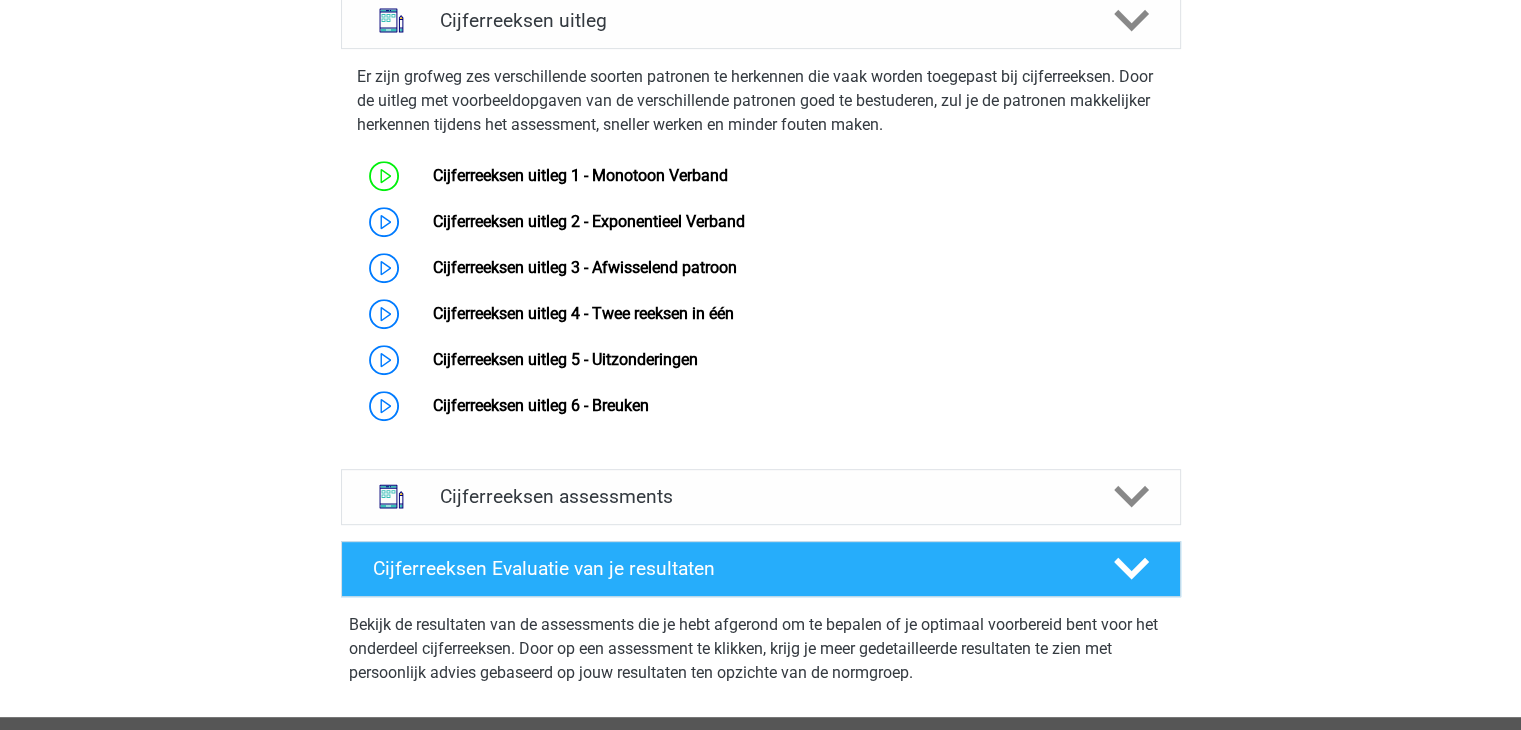 scroll, scrollTop: 826, scrollLeft: 0, axis: vertical 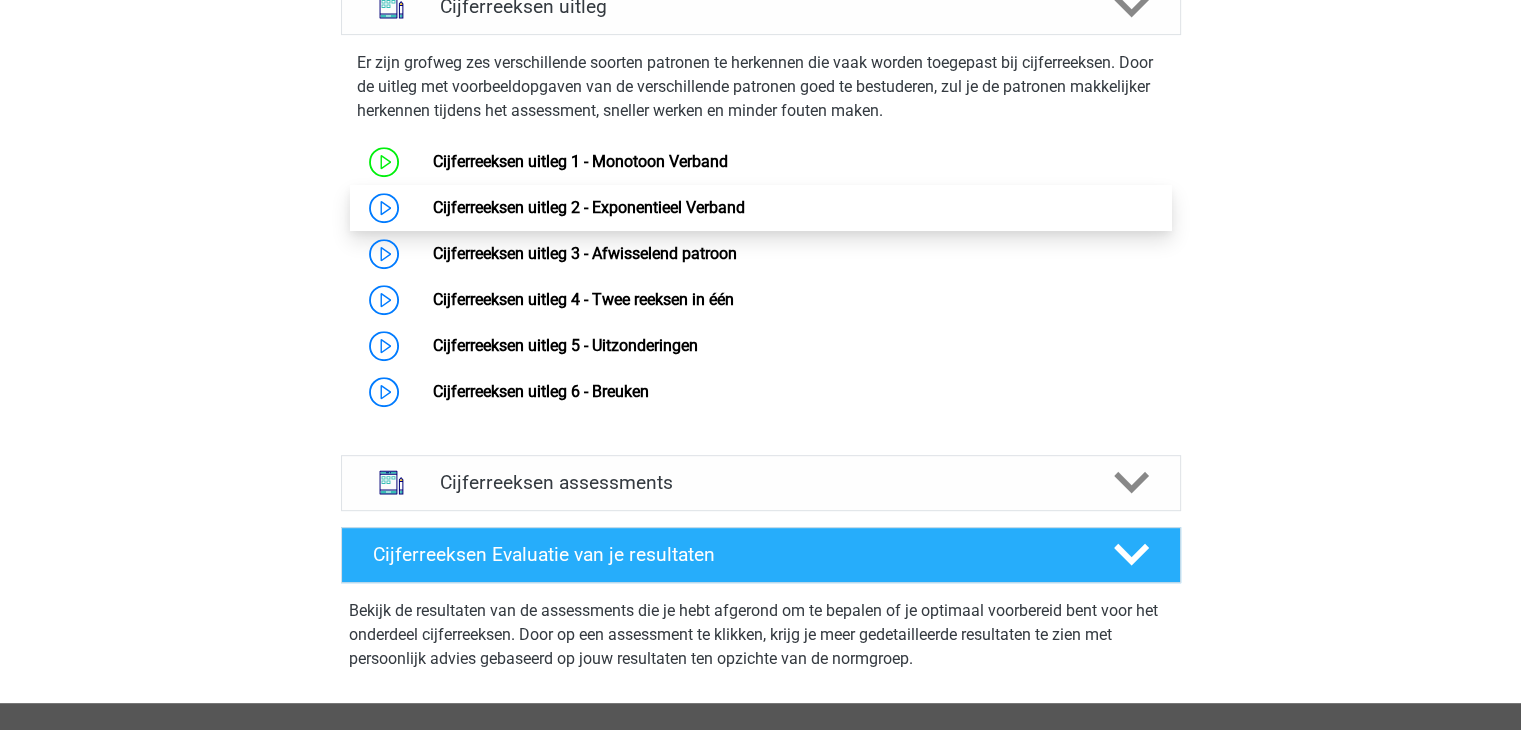 click on "Cijferreeksen uitleg 2 - Exponentieel Verband" at bounding box center (589, 207) 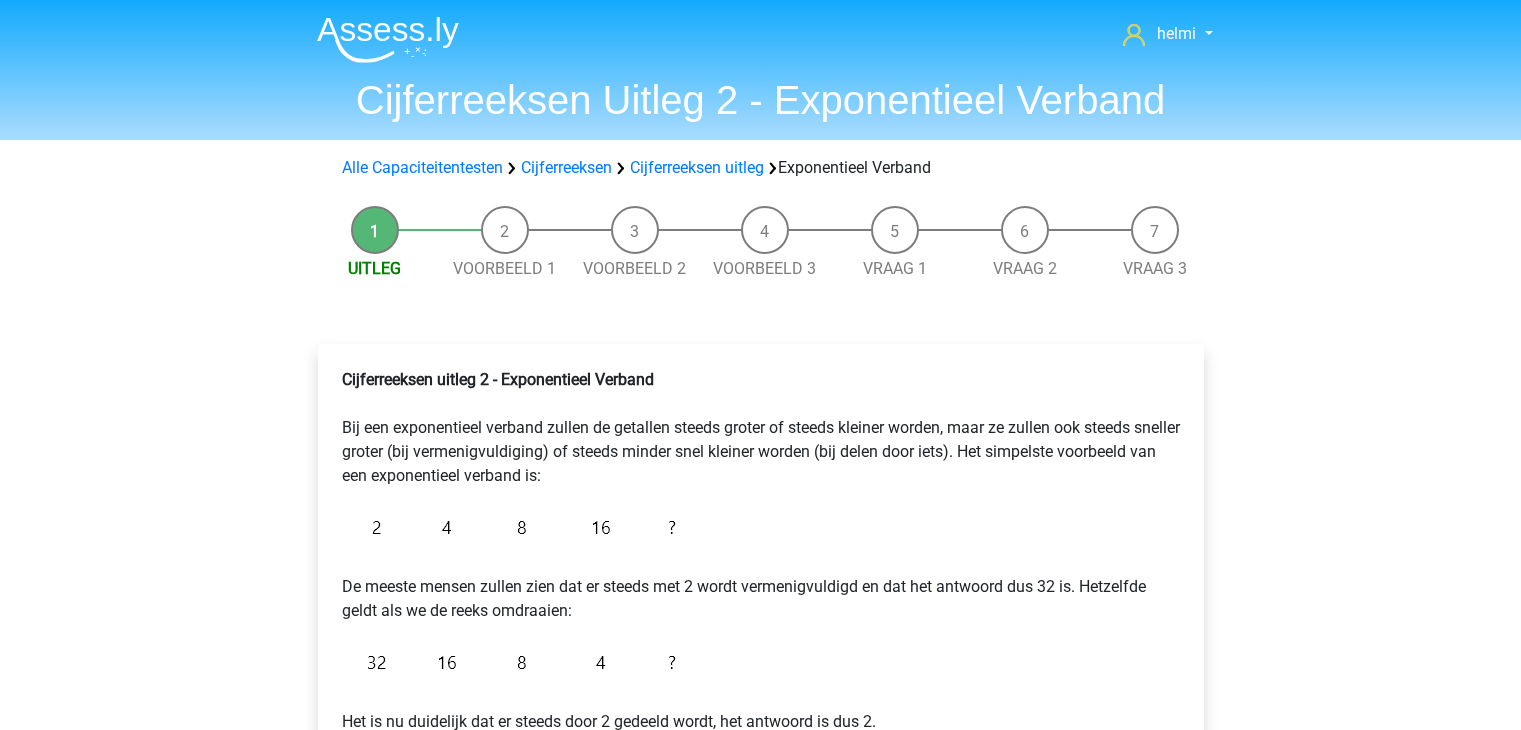 scroll, scrollTop: 0, scrollLeft: 0, axis: both 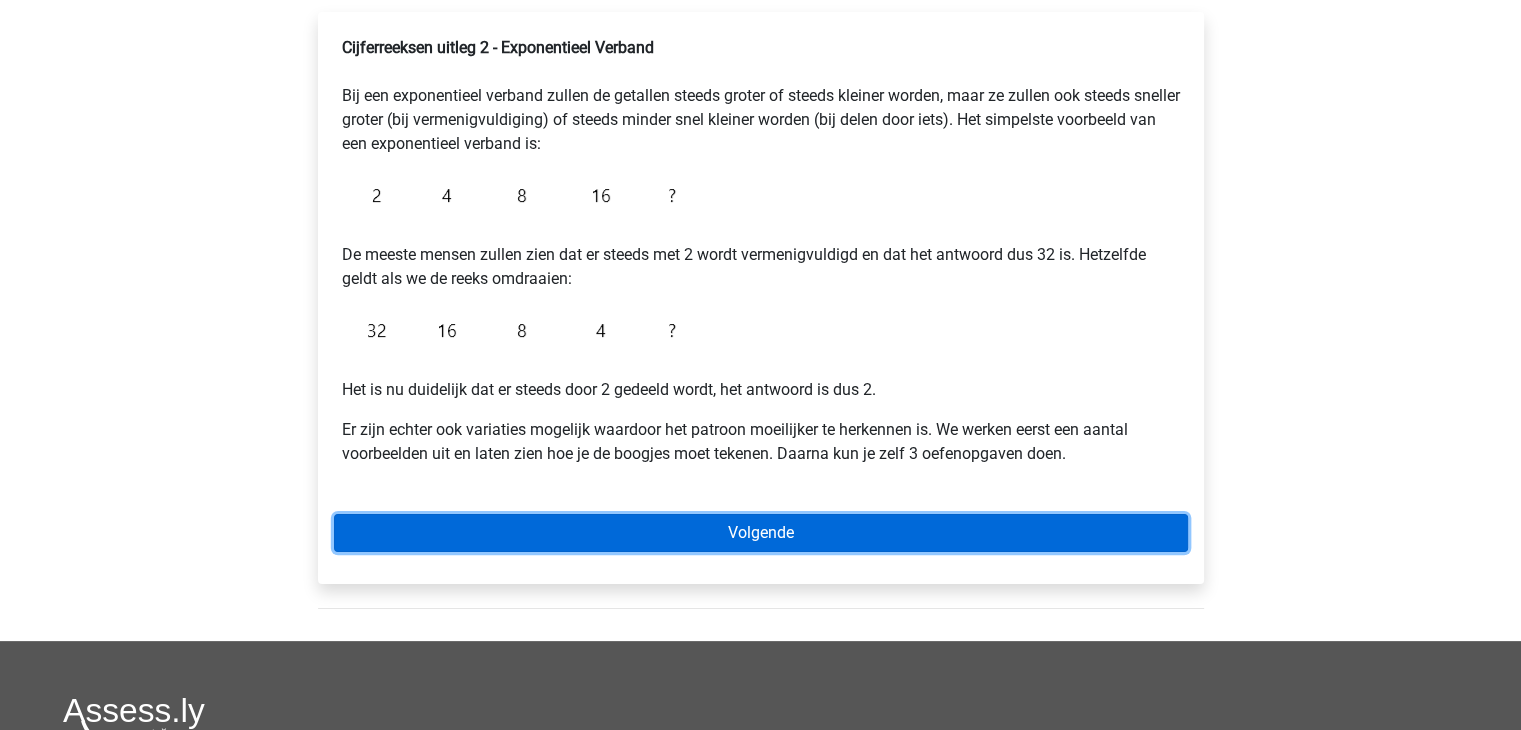 click on "Volgende" at bounding box center (761, 533) 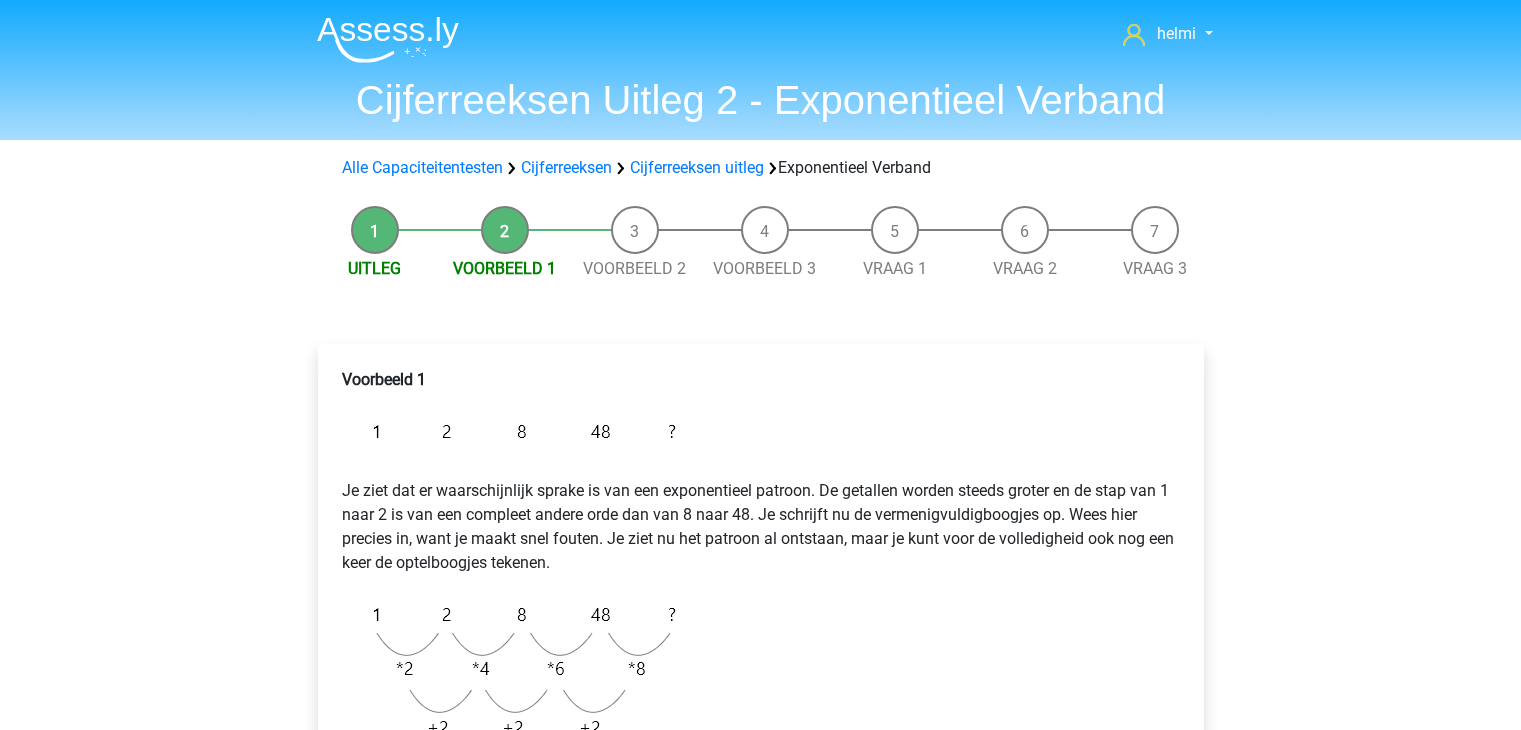 scroll, scrollTop: 0, scrollLeft: 0, axis: both 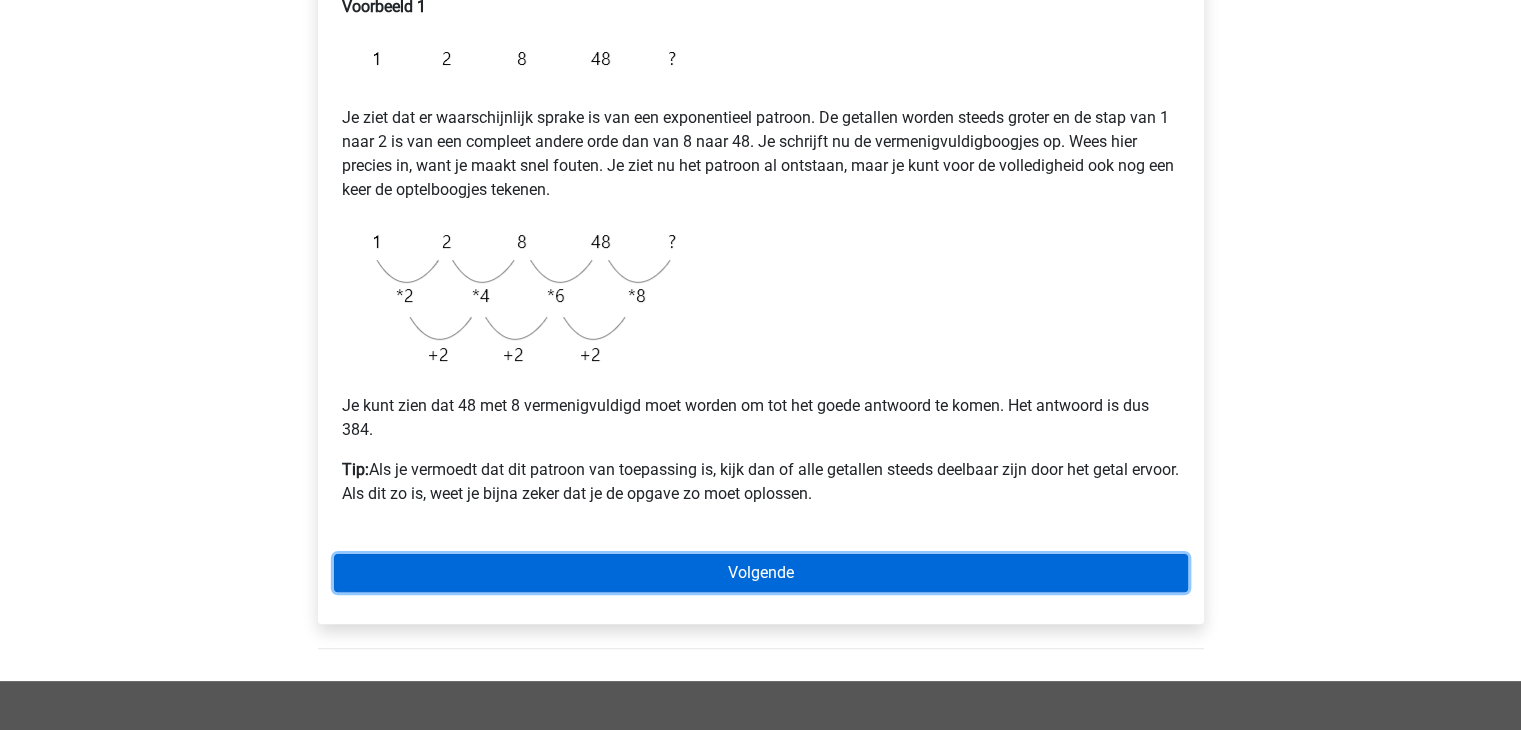 click on "Volgende" at bounding box center (761, 573) 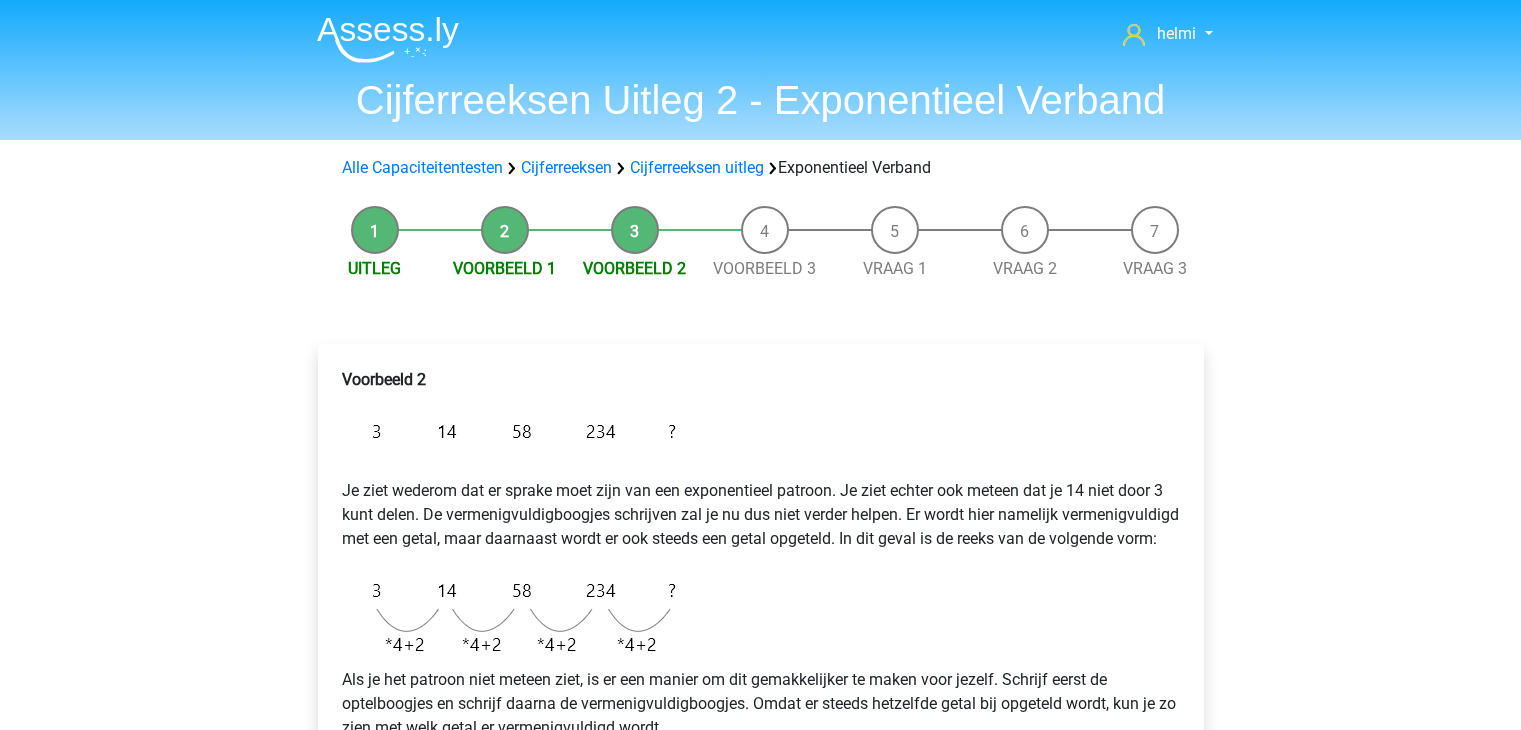 scroll, scrollTop: 0, scrollLeft: 0, axis: both 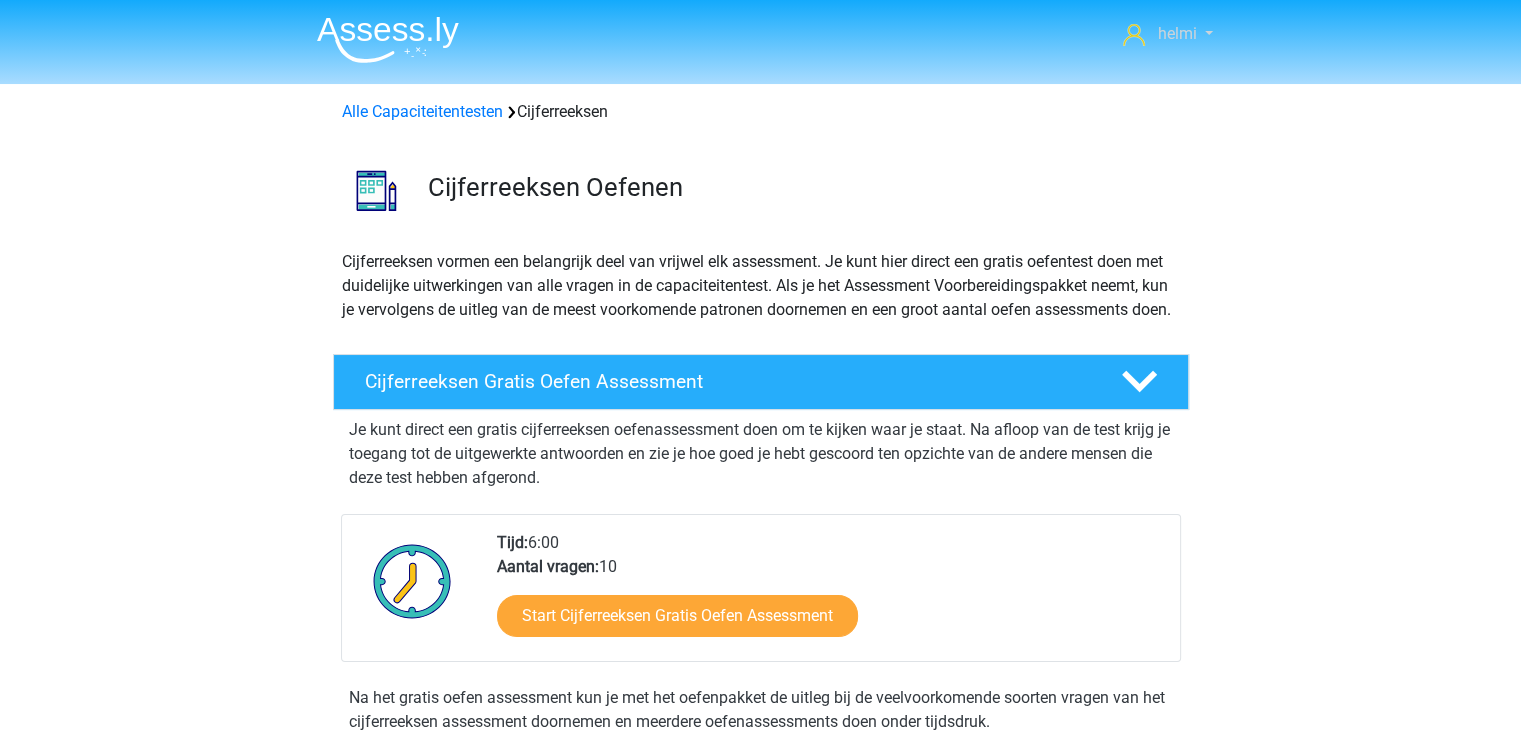 click on "helmi" at bounding box center [1167, 34] 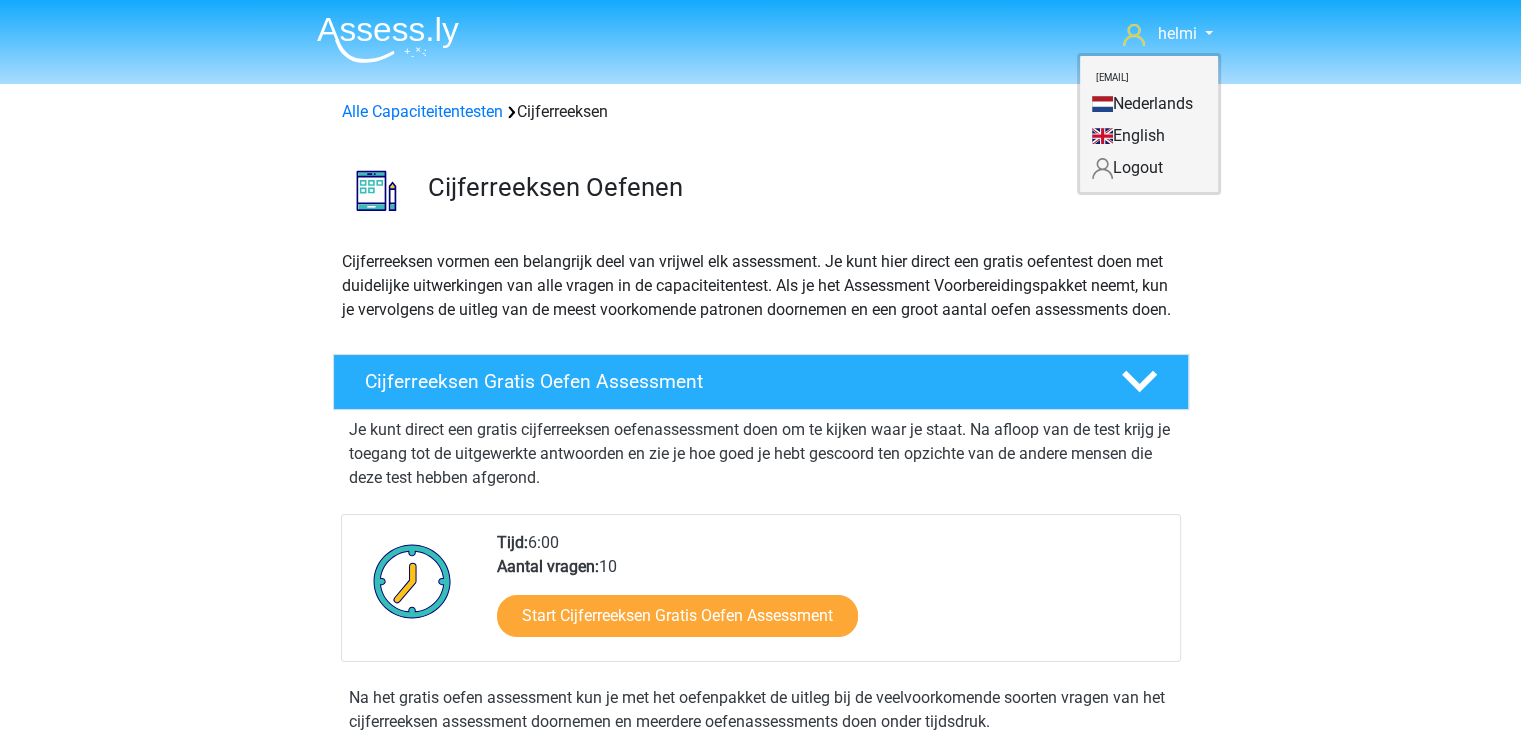 click on "Cijferreeksen Oefenen" at bounding box center [761, 186] 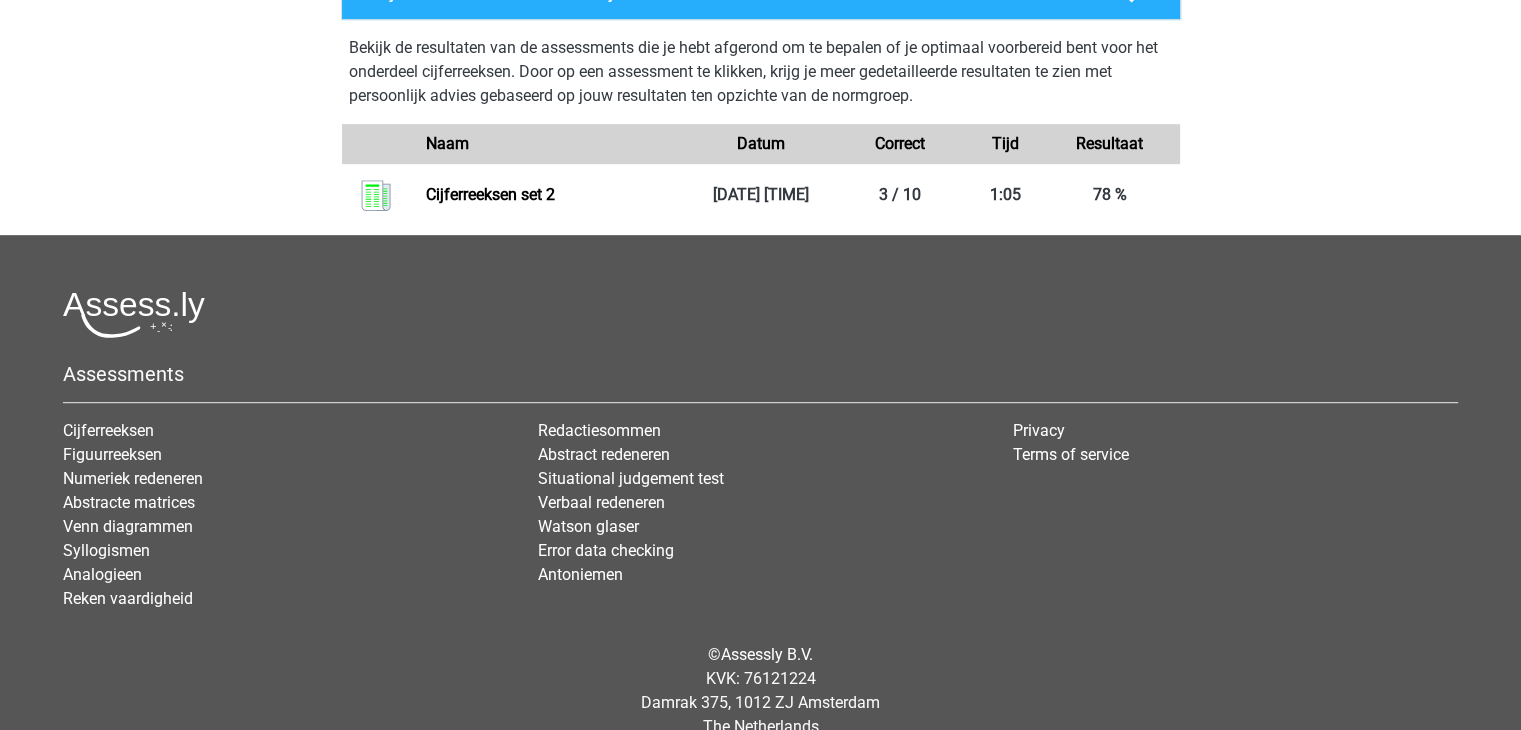 scroll, scrollTop: 1041, scrollLeft: 0, axis: vertical 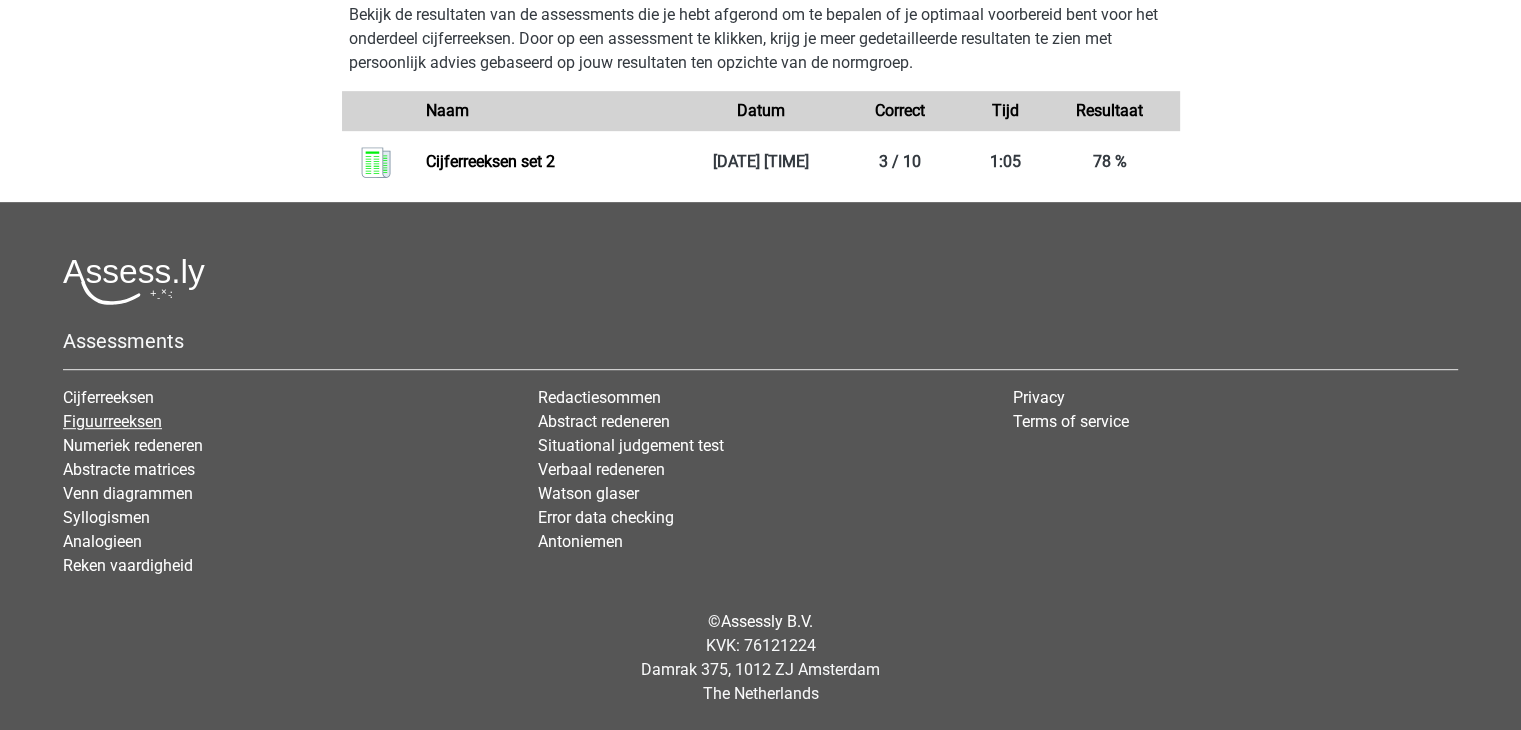 click on "Figuurreeksen" at bounding box center [112, 421] 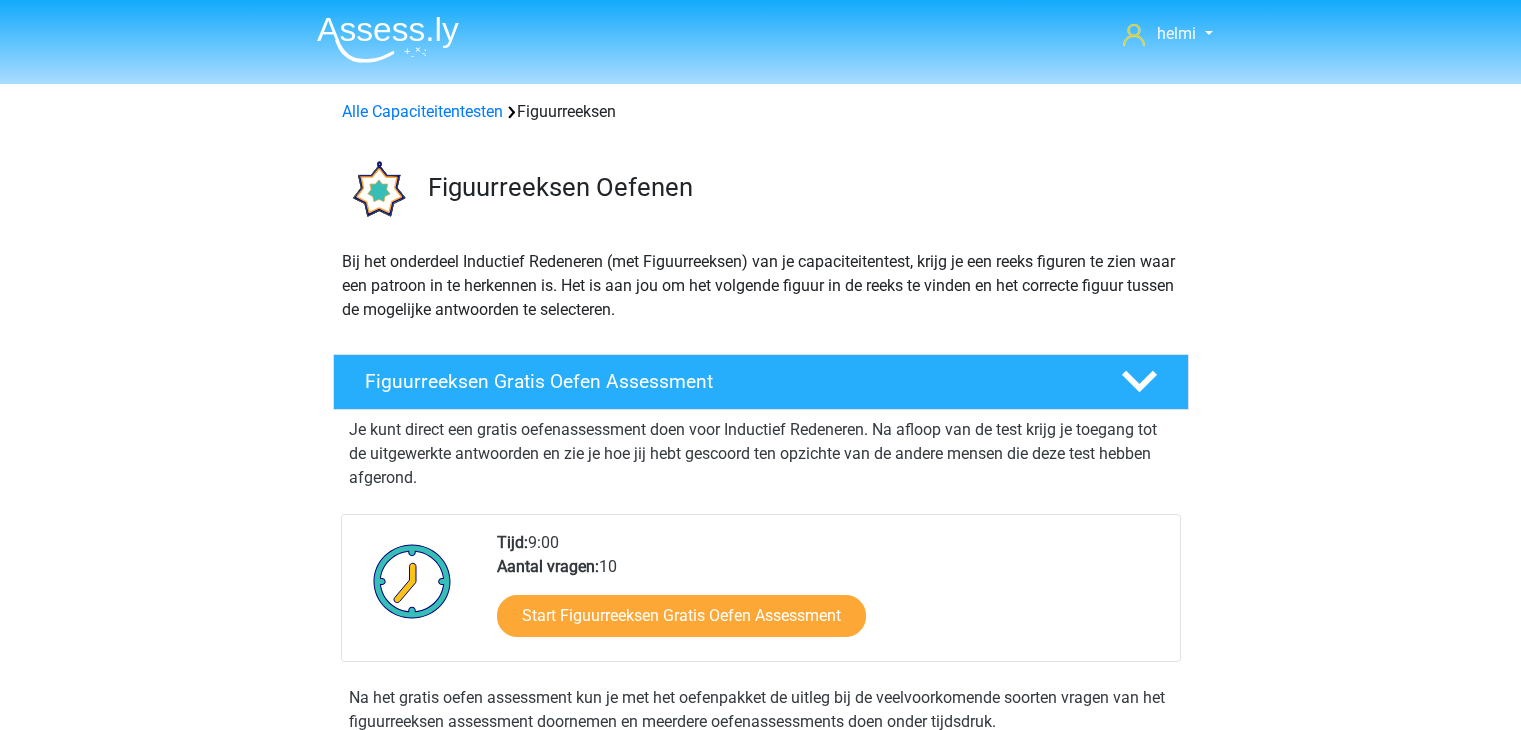 scroll, scrollTop: 0, scrollLeft: 0, axis: both 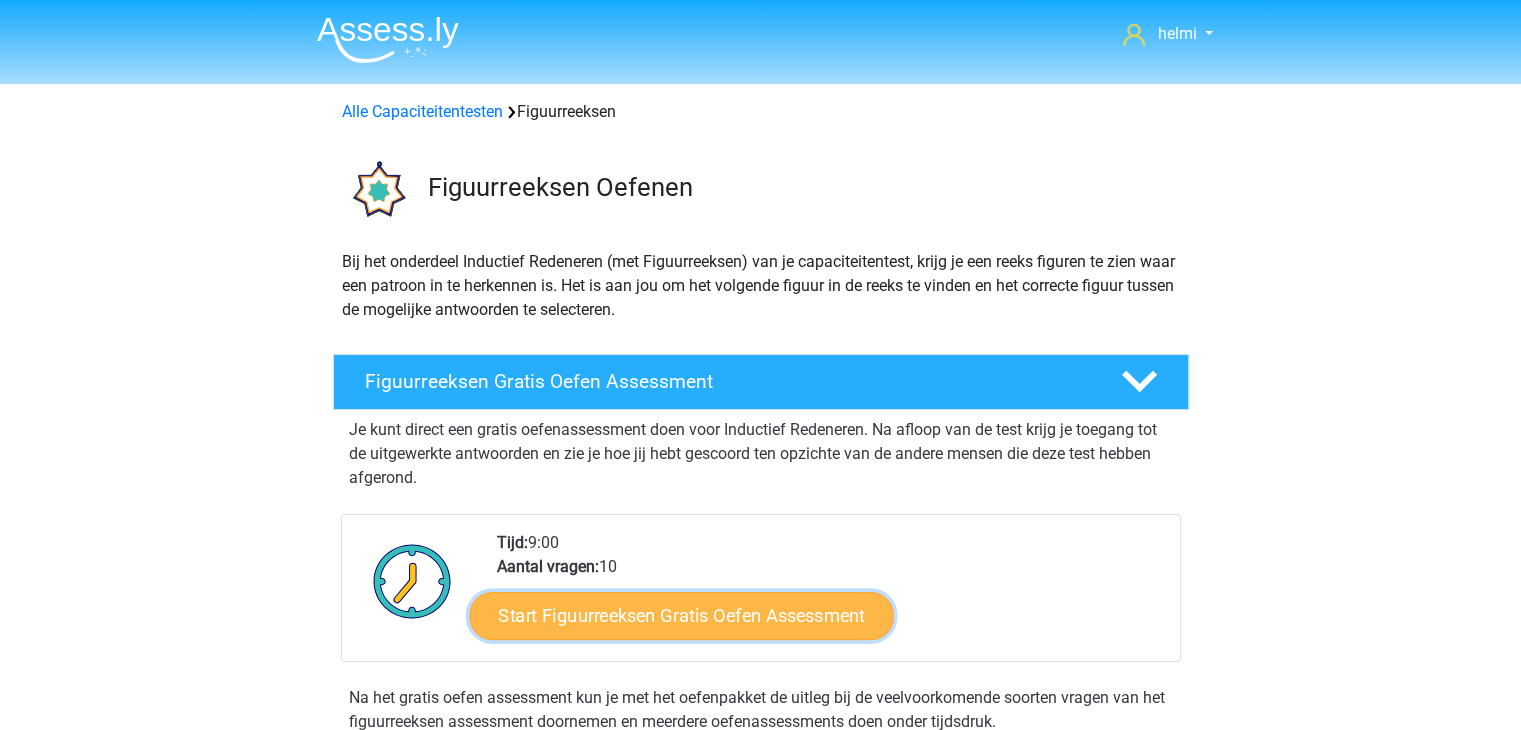 click on "Start Figuurreeksen
Gratis Oefen Assessment" at bounding box center (681, 615) 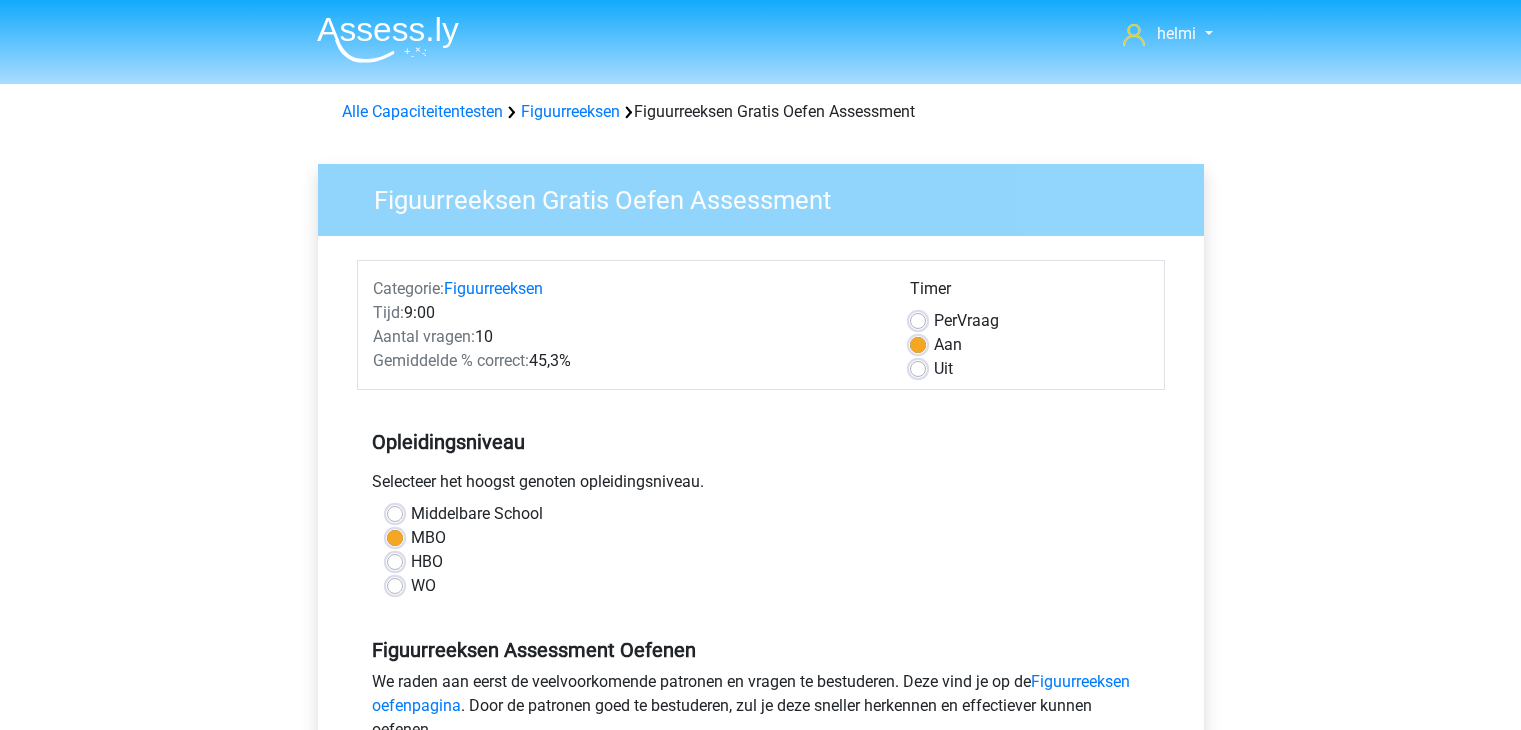 scroll, scrollTop: 0, scrollLeft: 0, axis: both 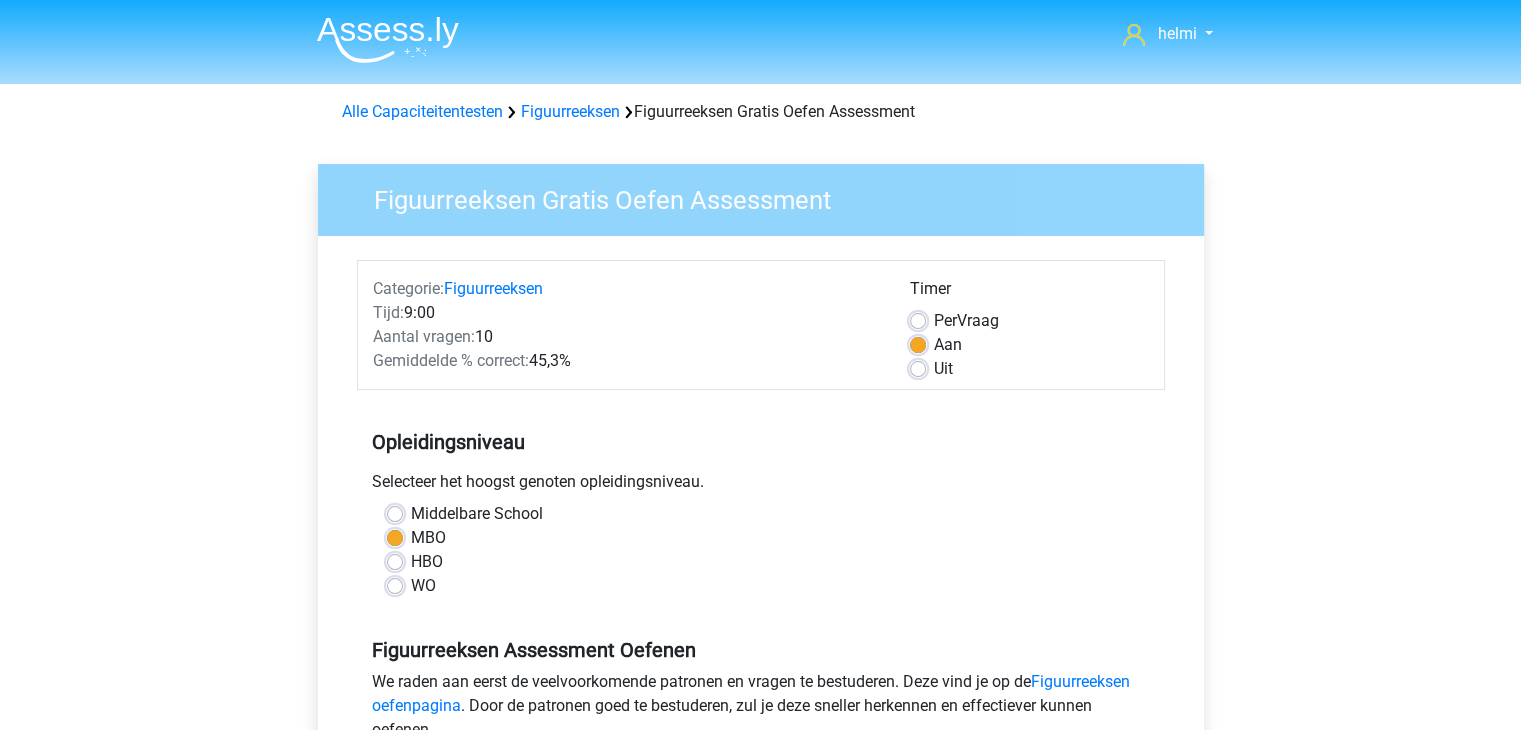 click on "Per  Vraag" at bounding box center (1029, 321) 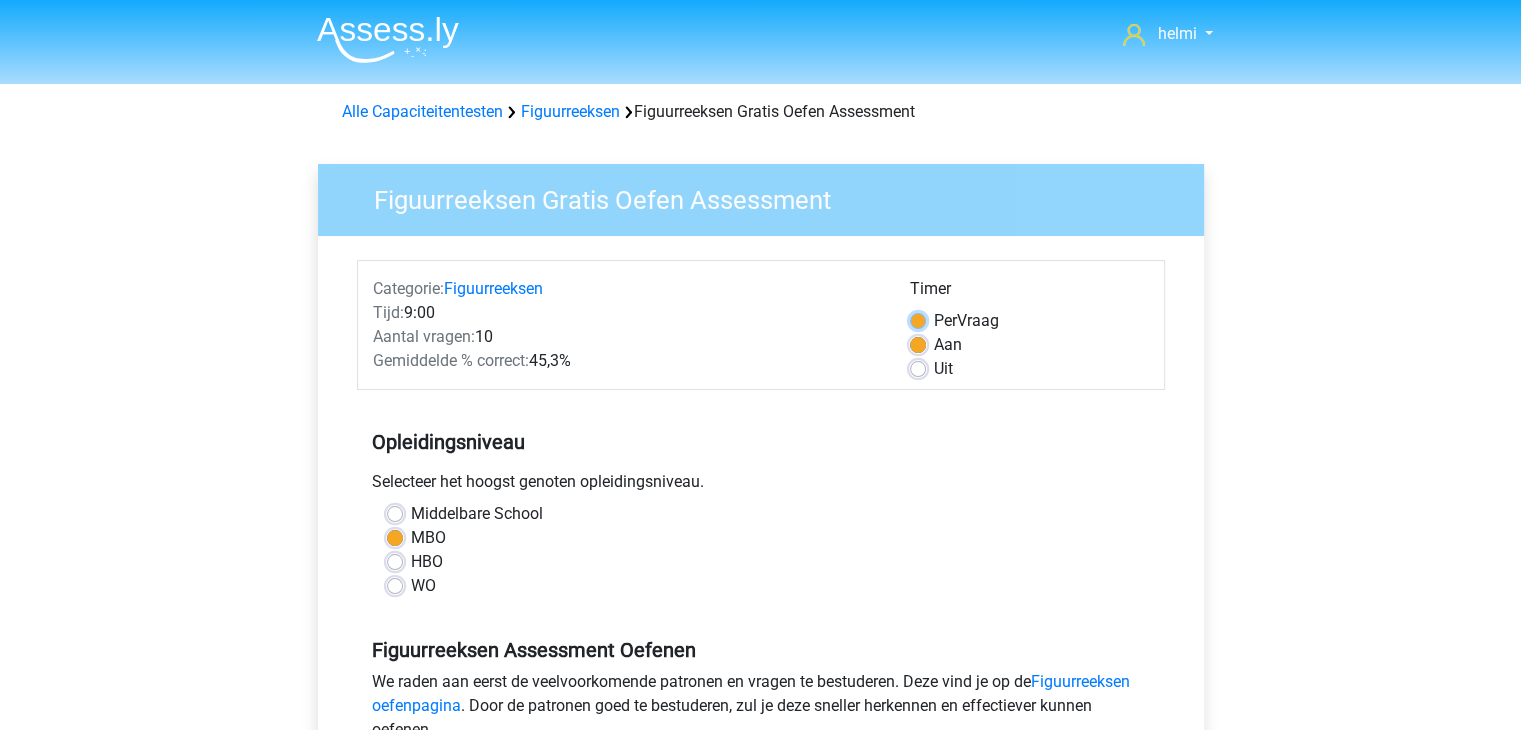 radio on "true" 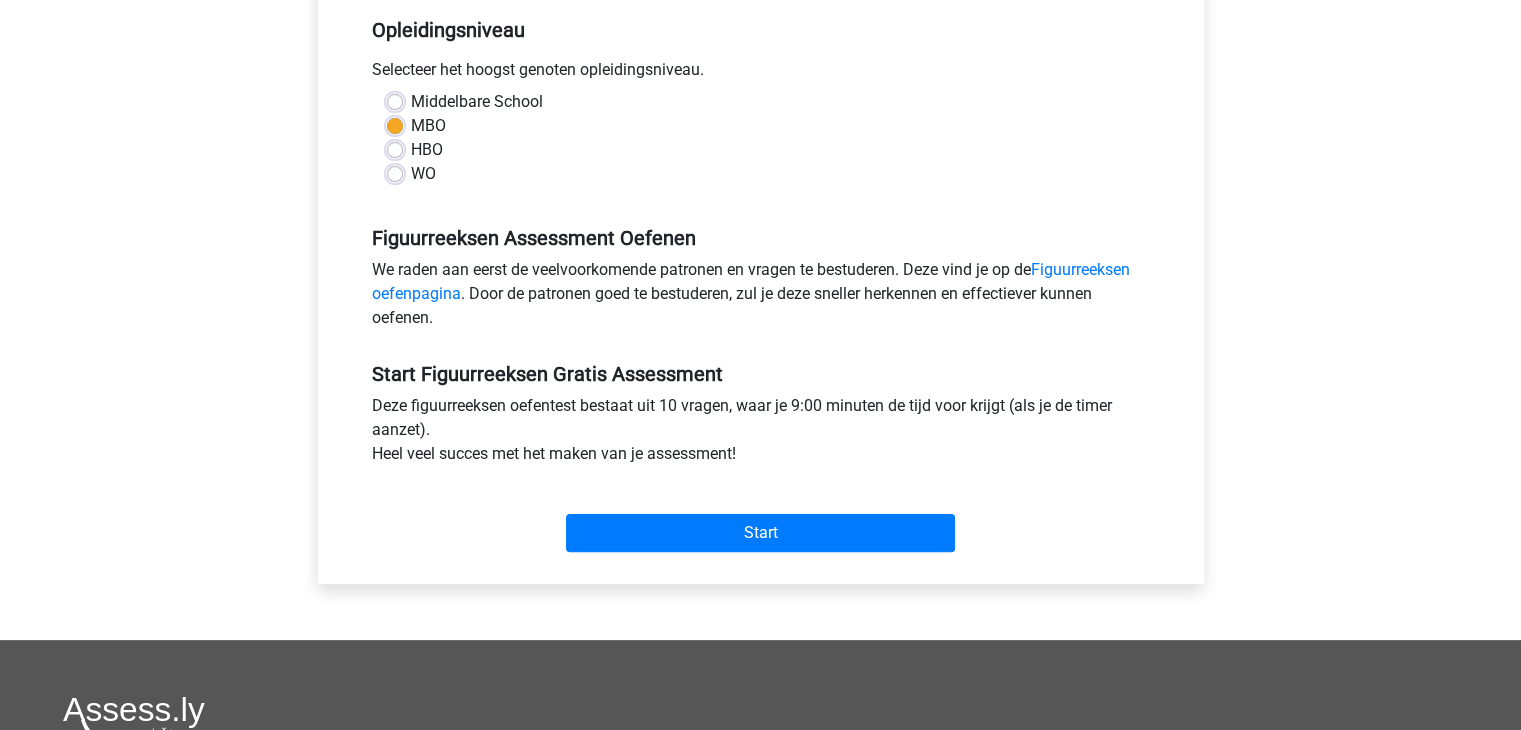 scroll, scrollTop: 506, scrollLeft: 0, axis: vertical 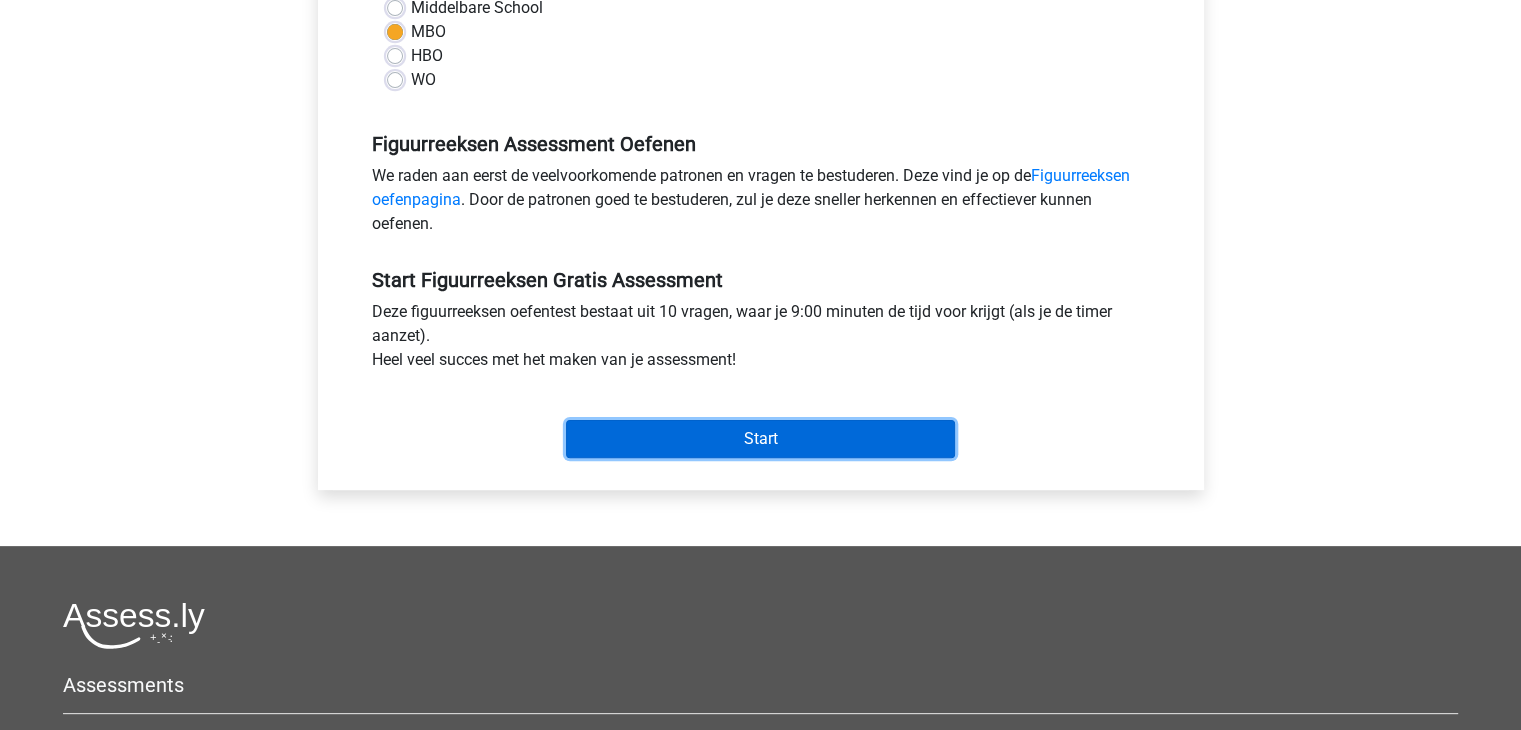 click on "Start" at bounding box center [760, 439] 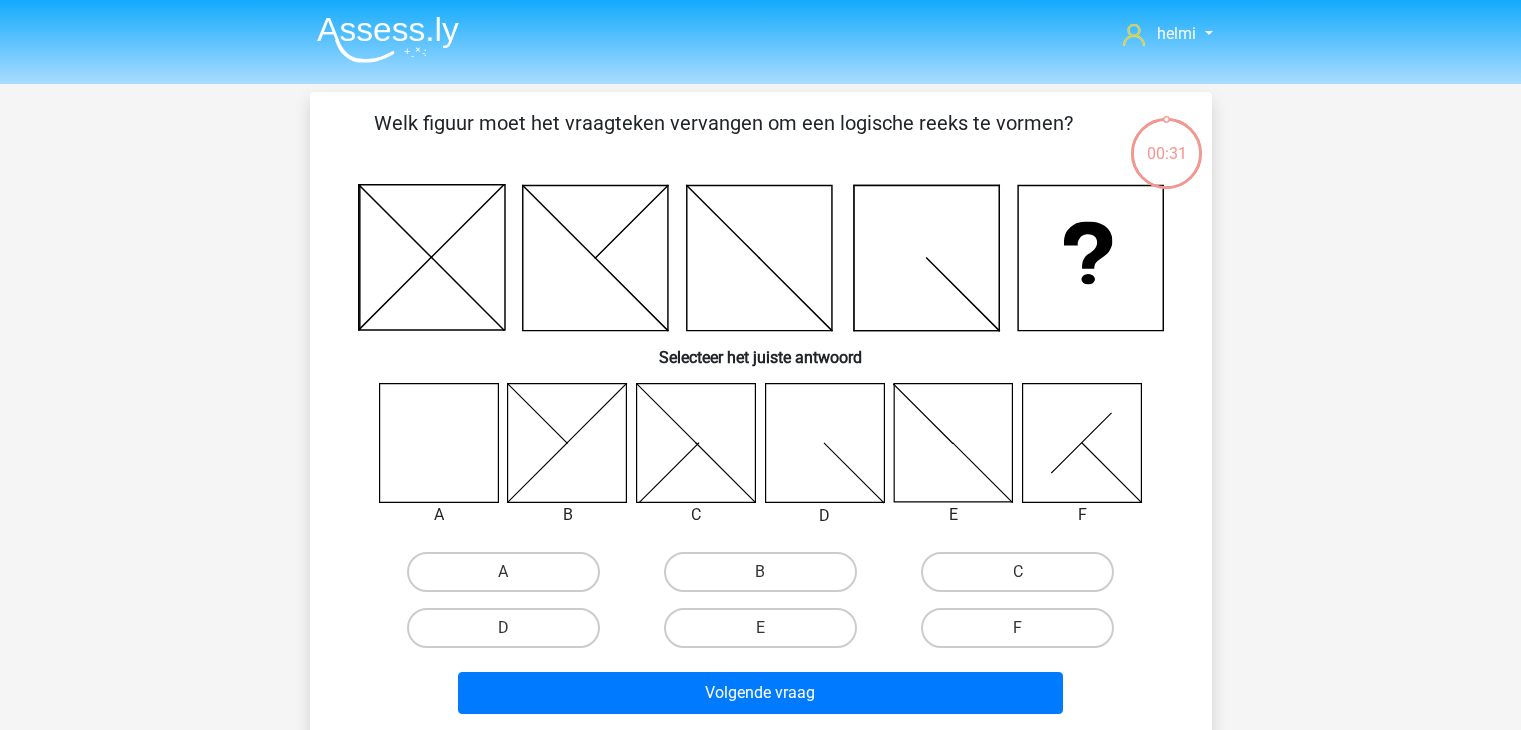 scroll, scrollTop: 0, scrollLeft: 0, axis: both 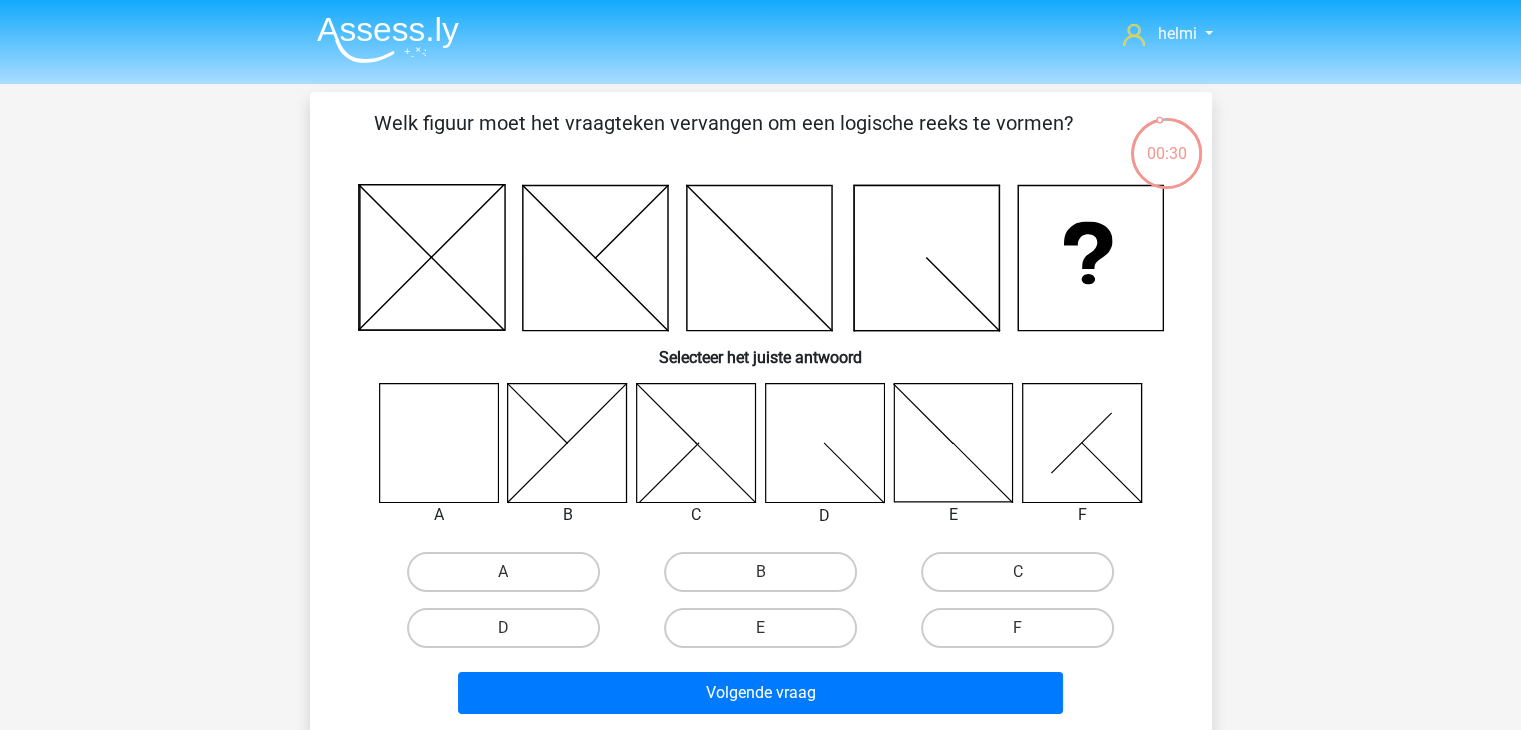 click 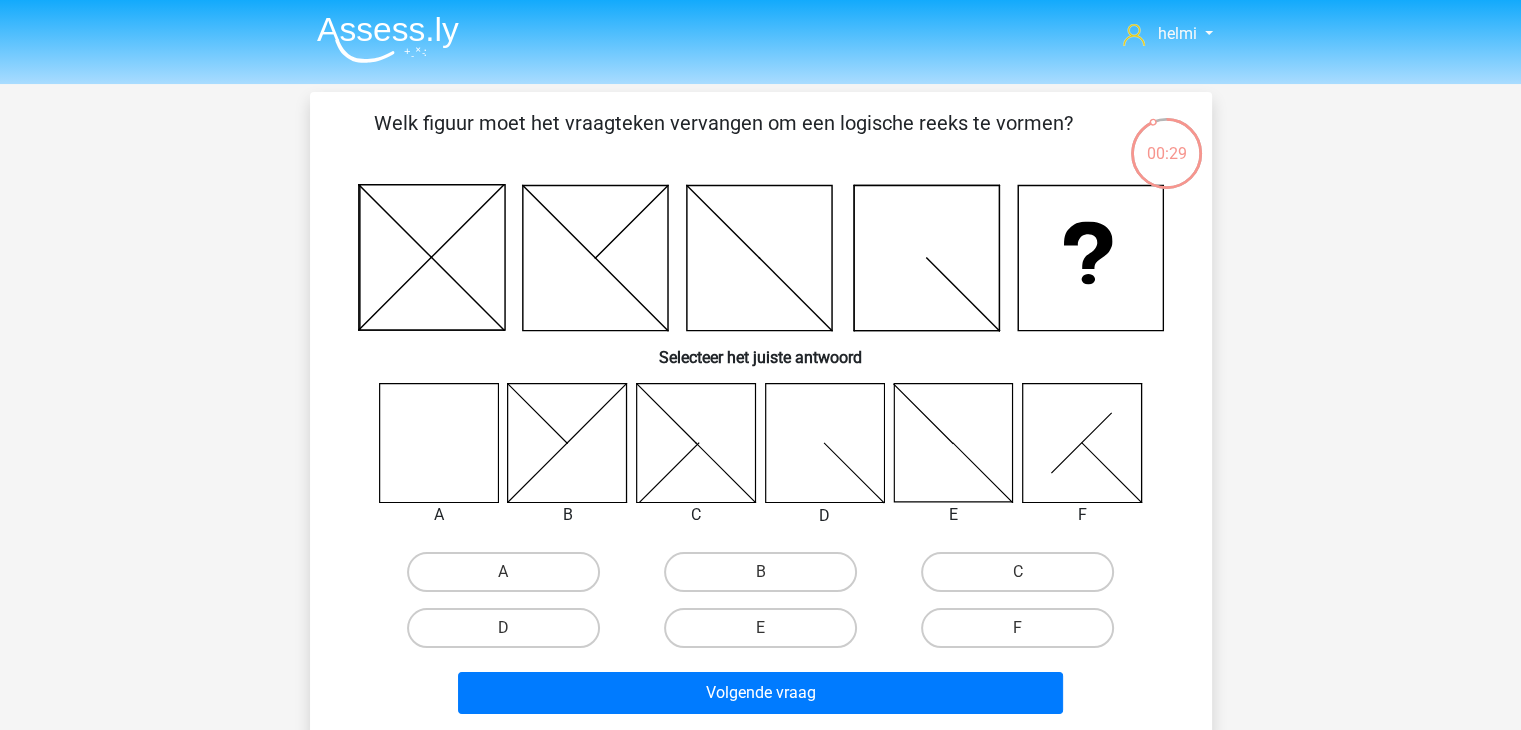 click 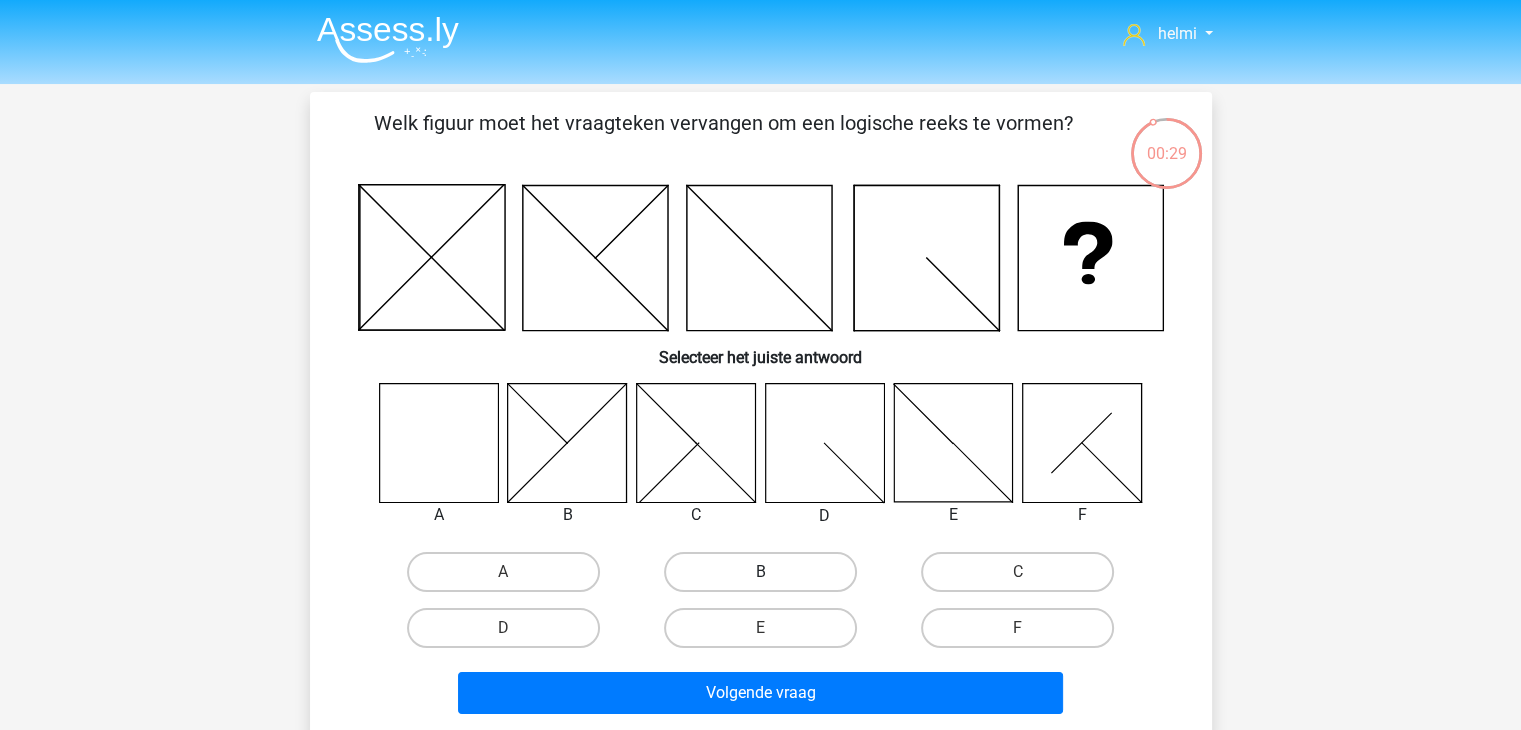 click on "B" at bounding box center [760, 572] 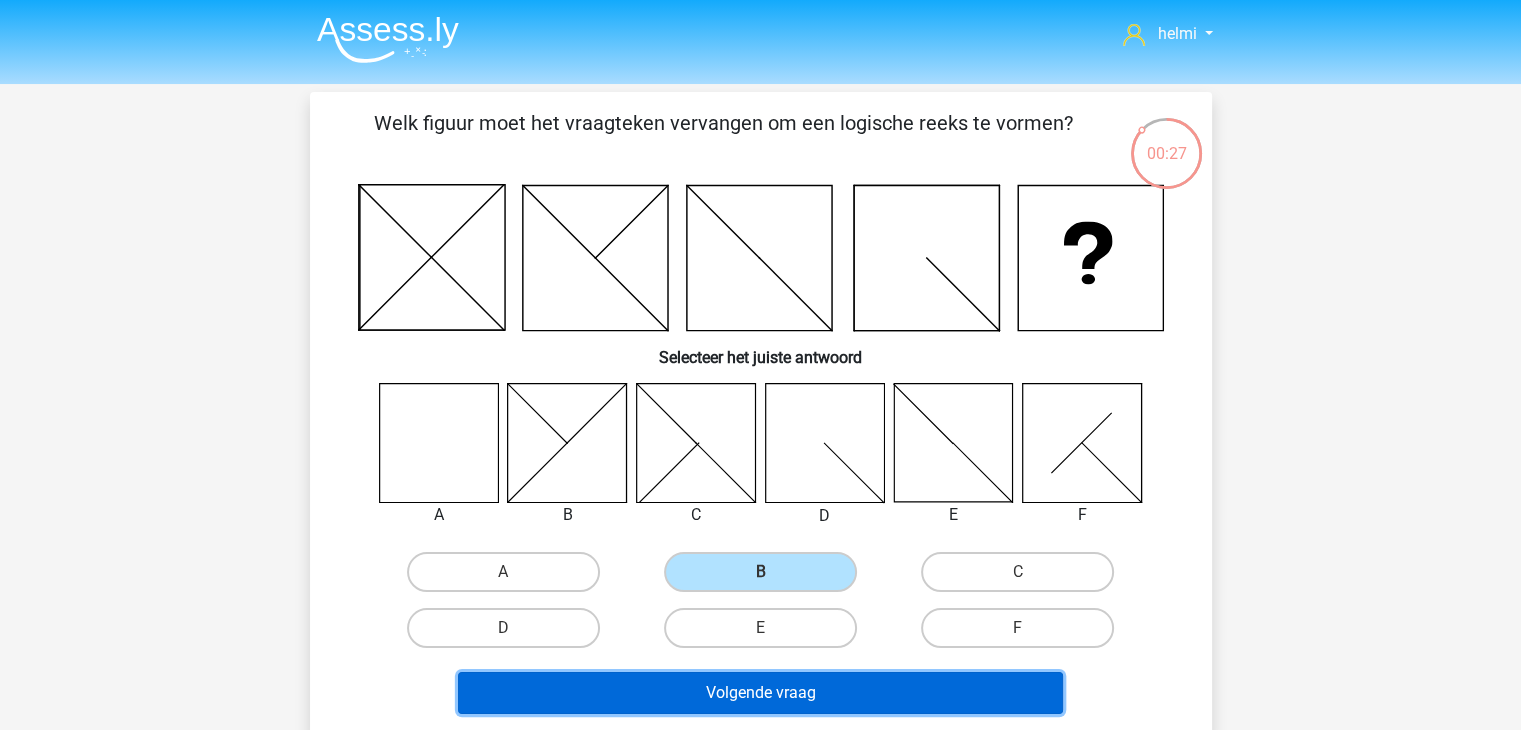 click on "Volgende vraag" at bounding box center [760, 693] 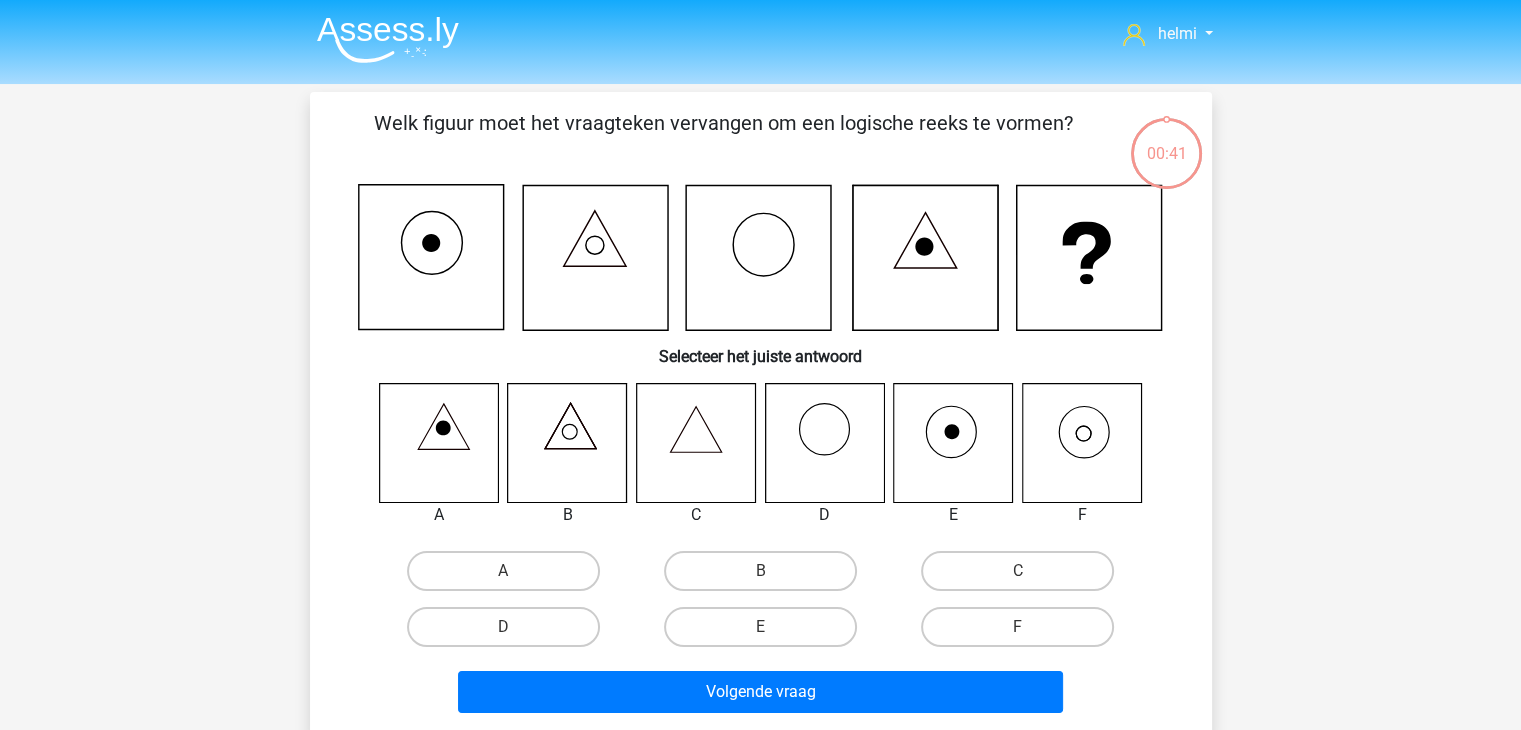 scroll, scrollTop: 92, scrollLeft: 0, axis: vertical 